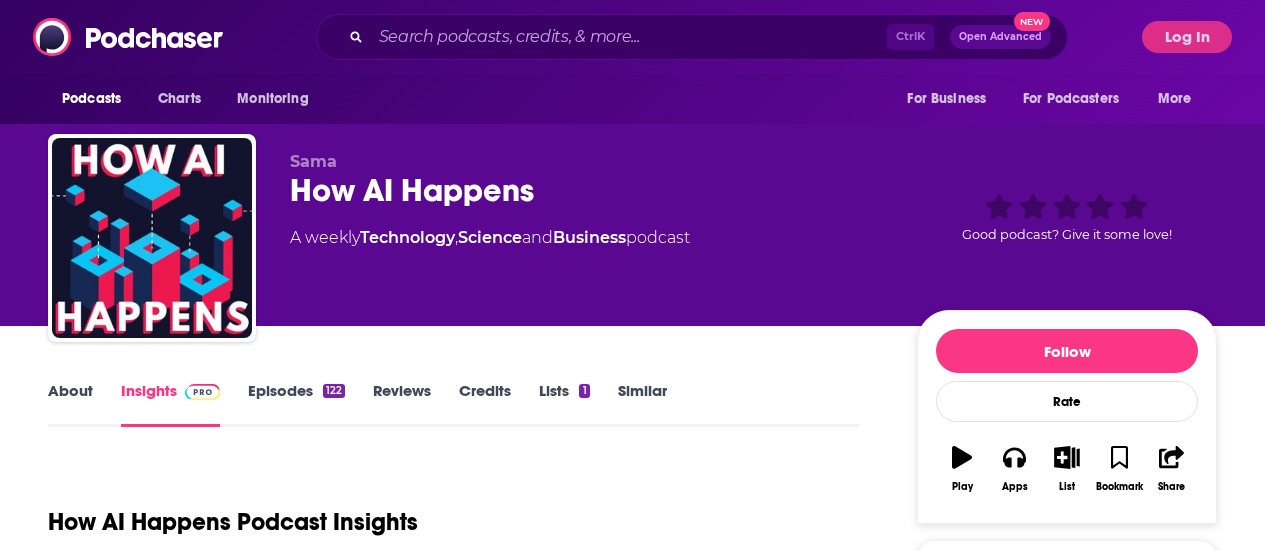 scroll, scrollTop: 0, scrollLeft: 0, axis: both 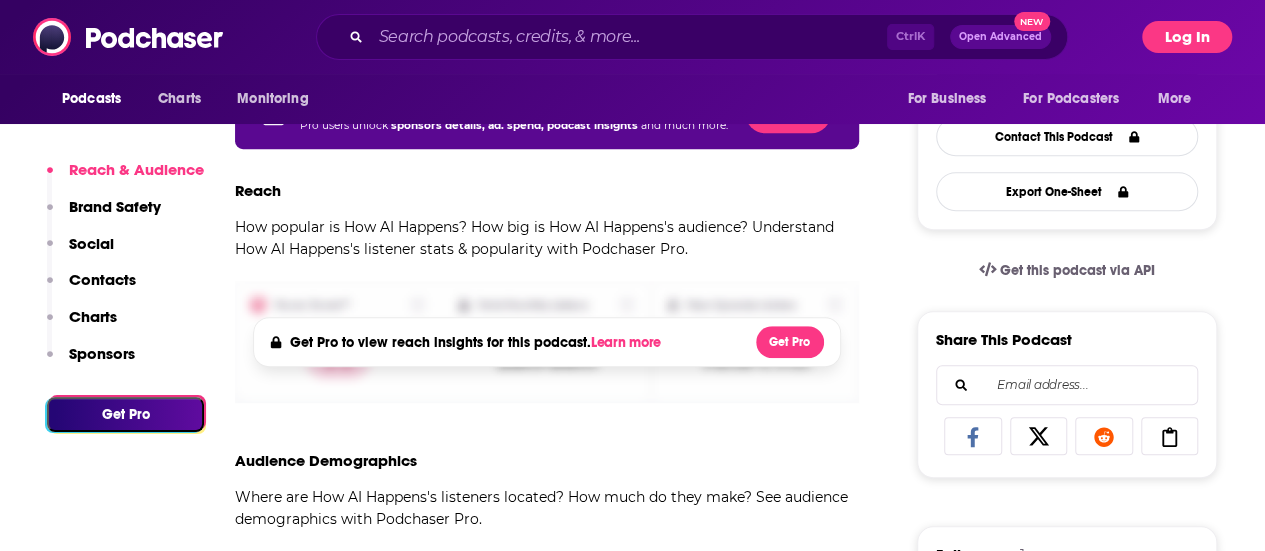 click on "Log In" at bounding box center (1187, 37) 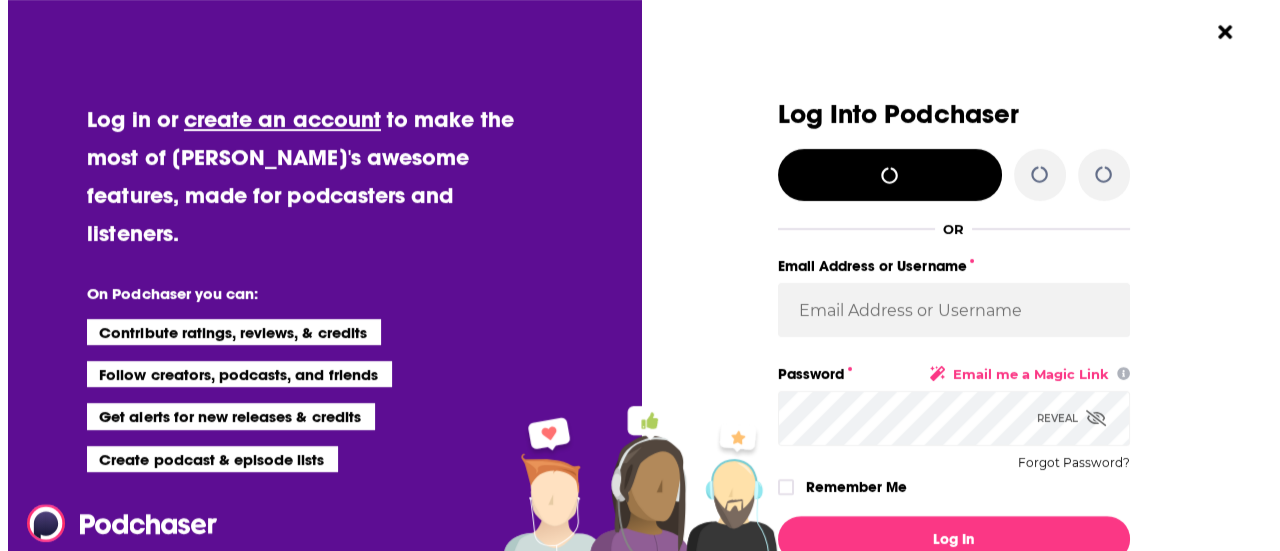 scroll, scrollTop: 0, scrollLeft: 0, axis: both 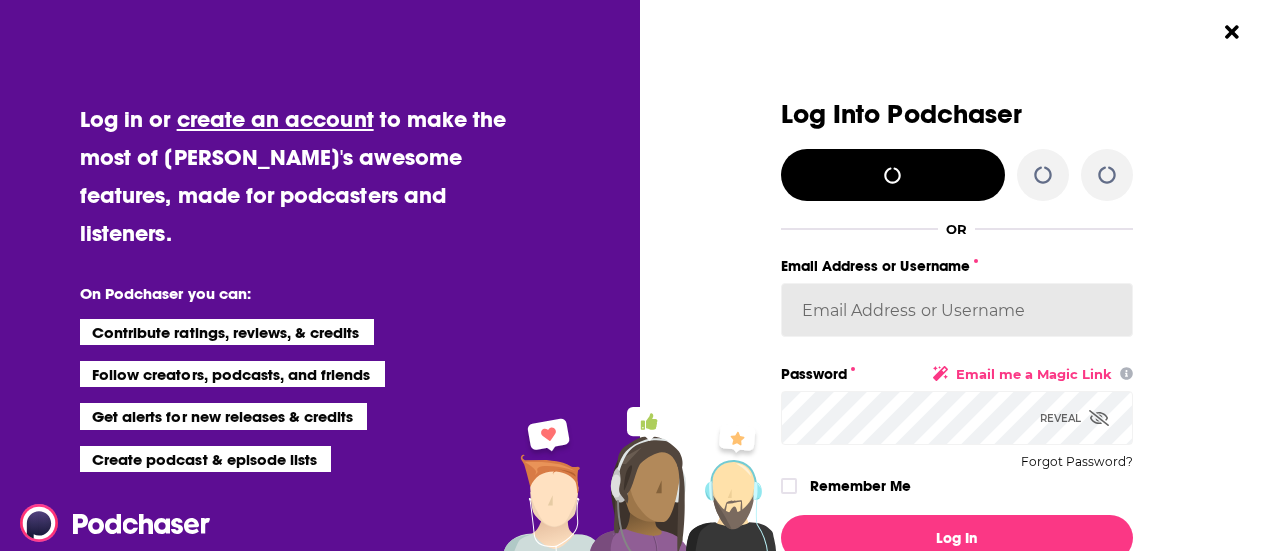 type on "[PERSON_NAME][EMAIL_ADDRESS][DOMAIN_NAME]" 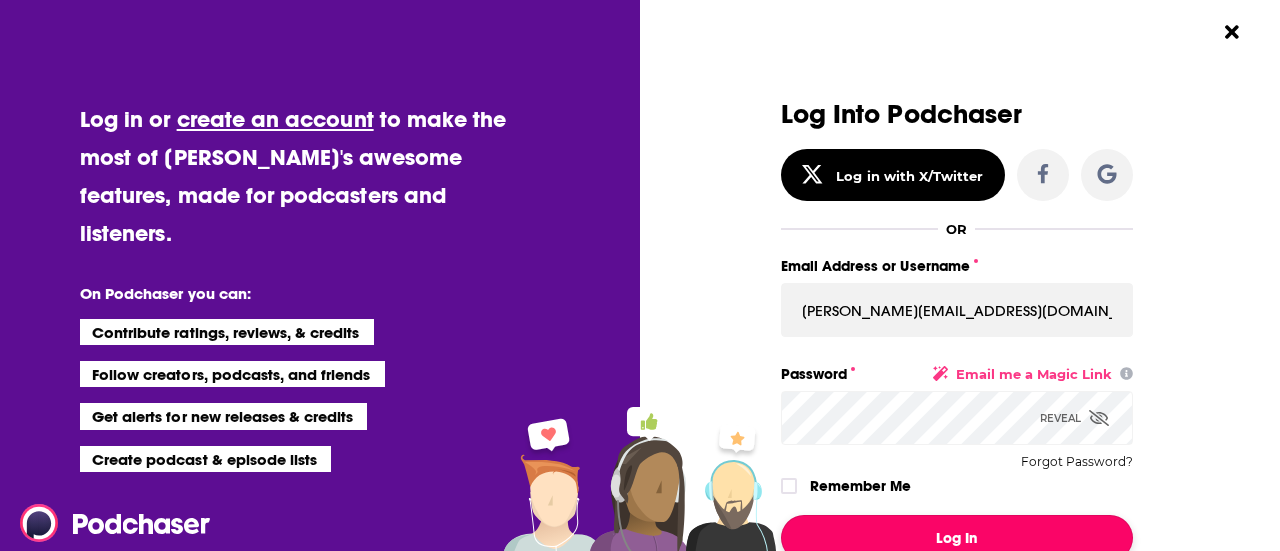 click on "Log In" at bounding box center [957, 538] 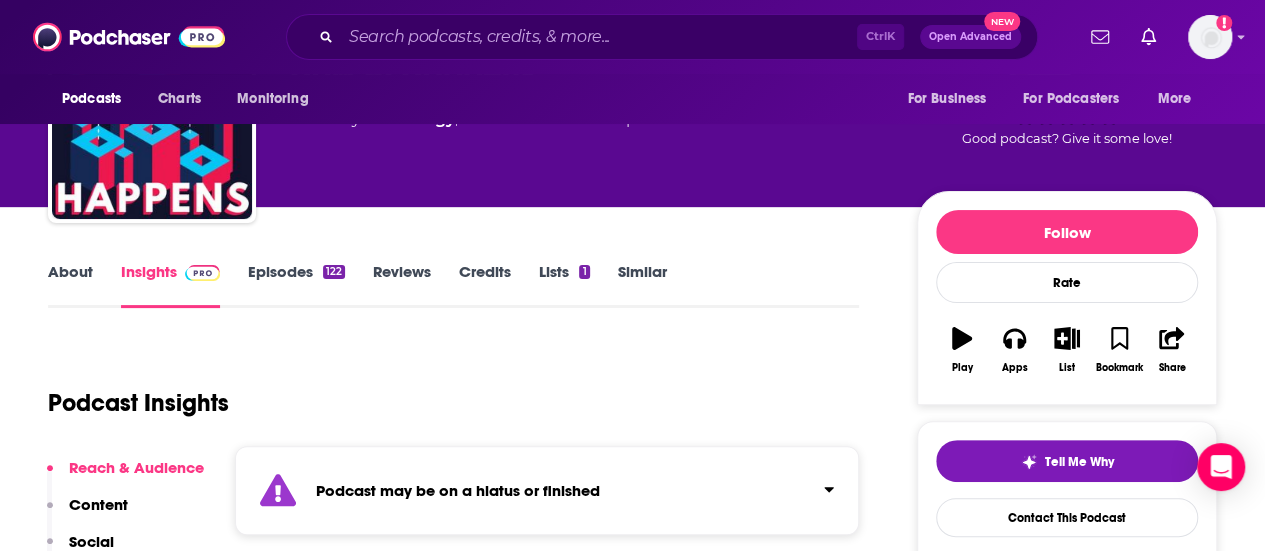 scroll, scrollTop: 0, scrollLeft: 0, axis: both 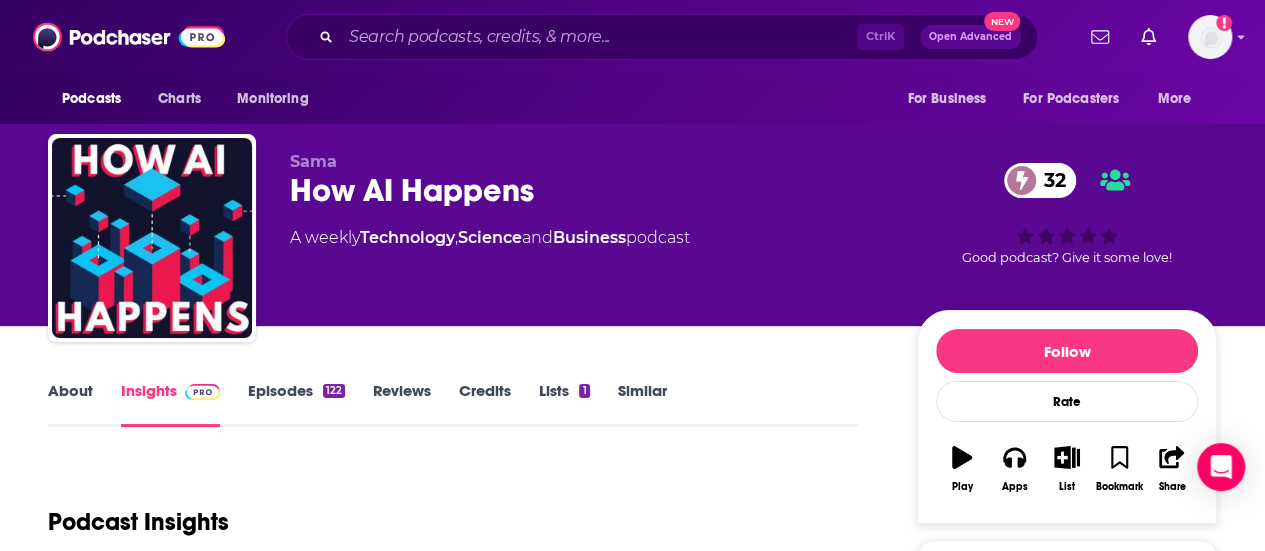 click on "Episodes 122" at bounding box center [296, 404] 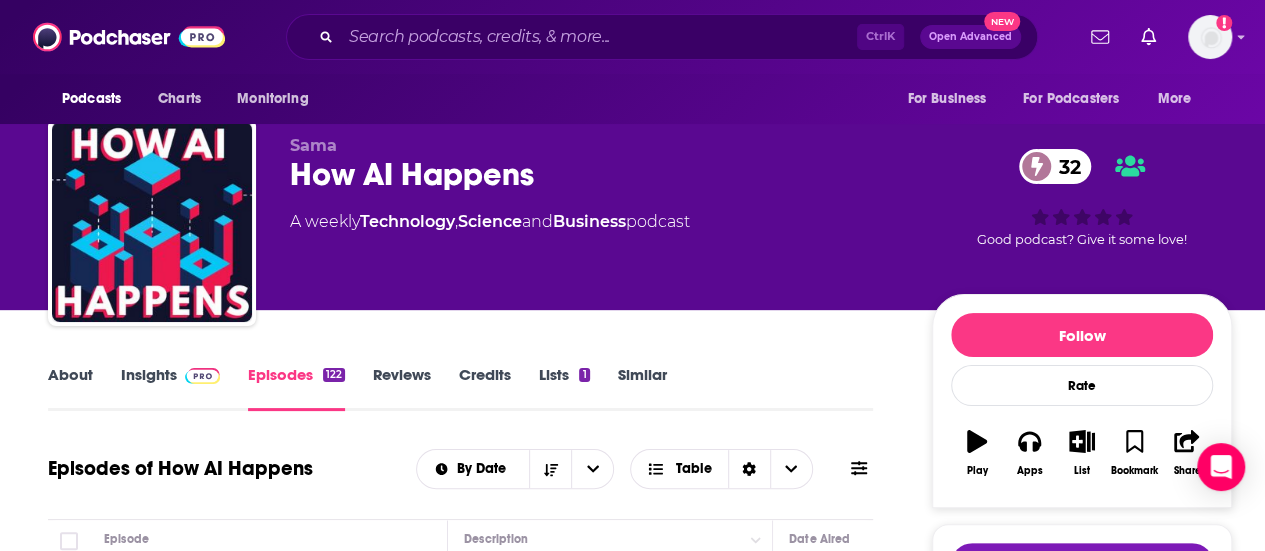 scroll, scrollTop: 0, scrollLeft: 0, axis: both 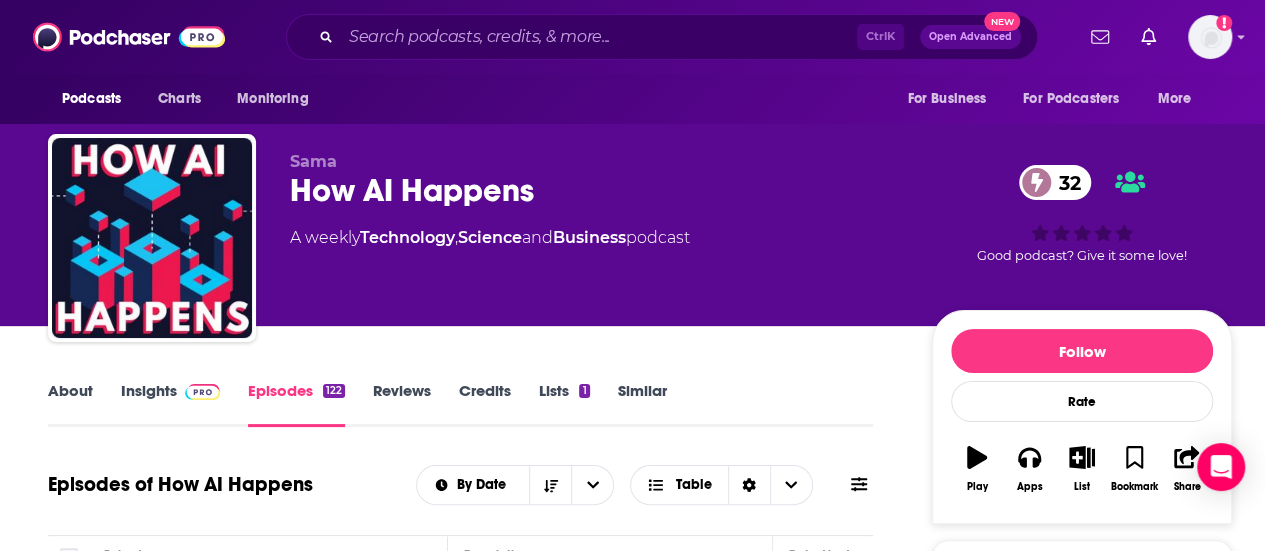 click on "About" at bounding box center (70, 404) 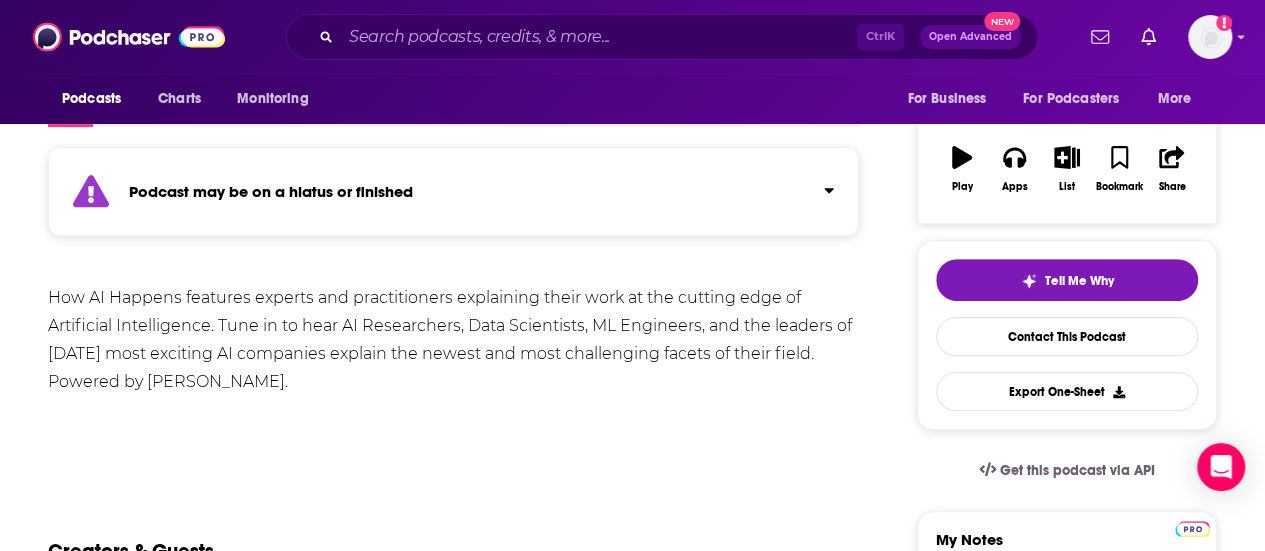 scroll, scrollTop: 100, scrollLeft: 0, axis: vertical 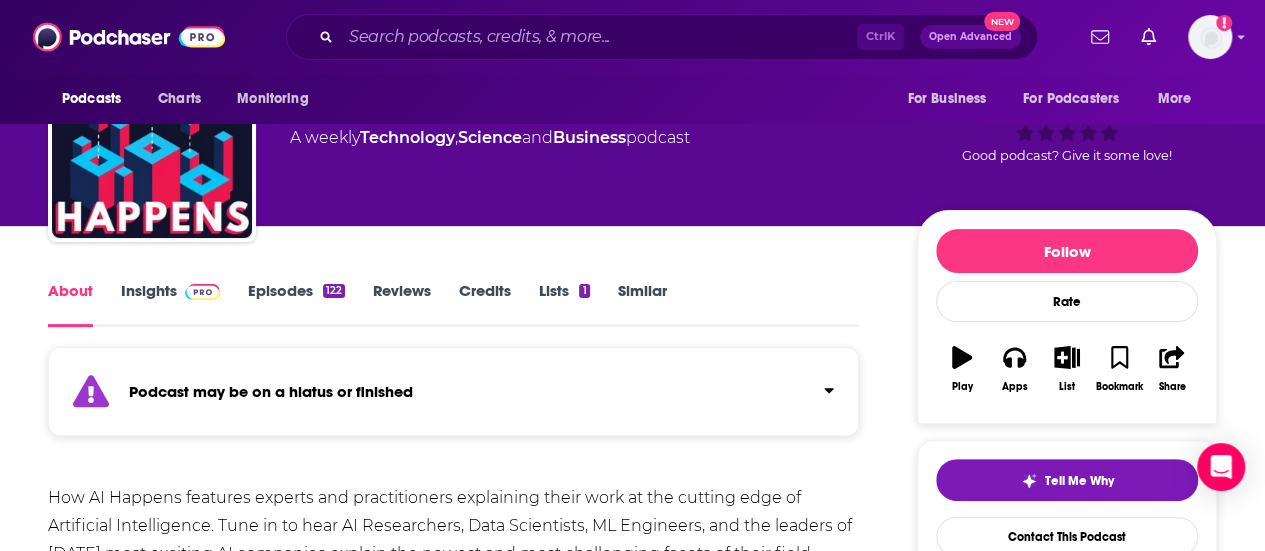 click on "Episodes 122" at bounding box center (296, 304) 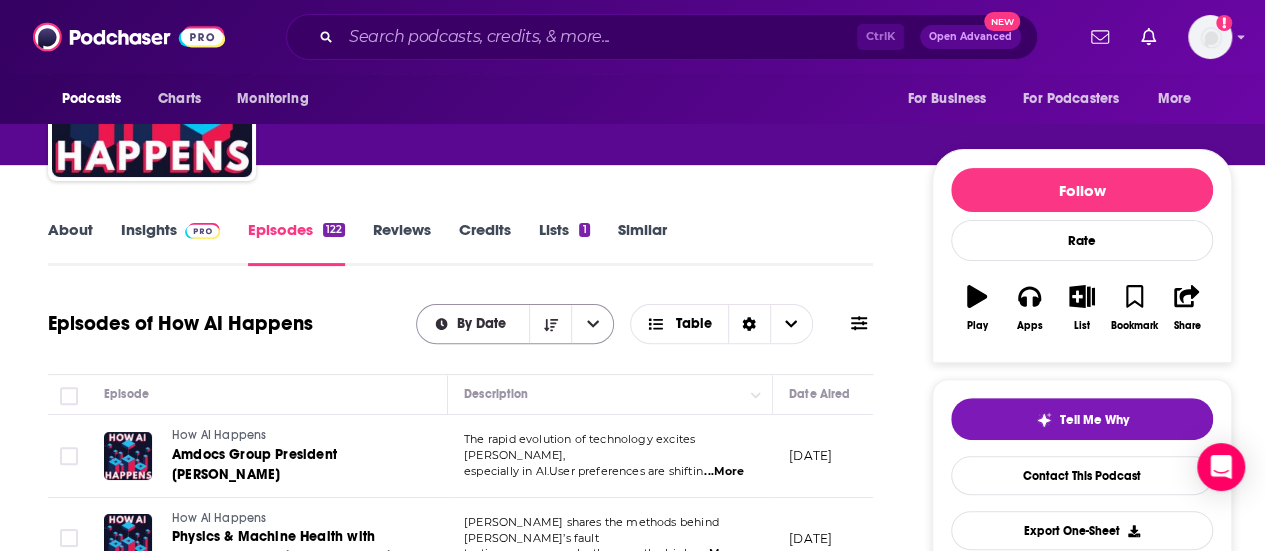 scroll, scrollTop: 0, scrollLeft: 0, axis: both 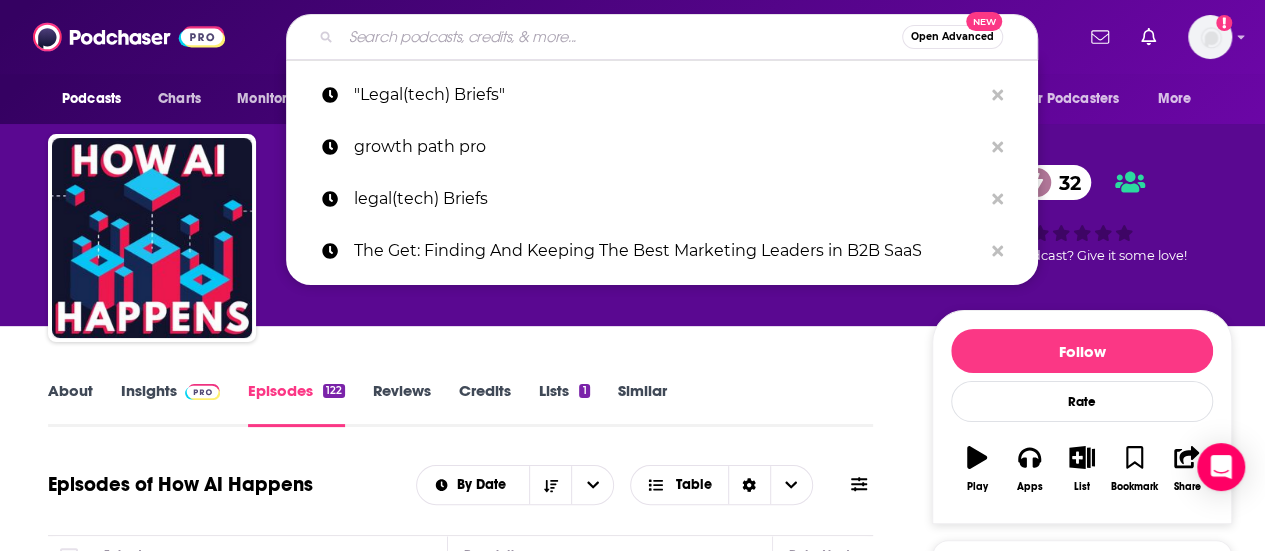 click at bounding box center (621, 37) 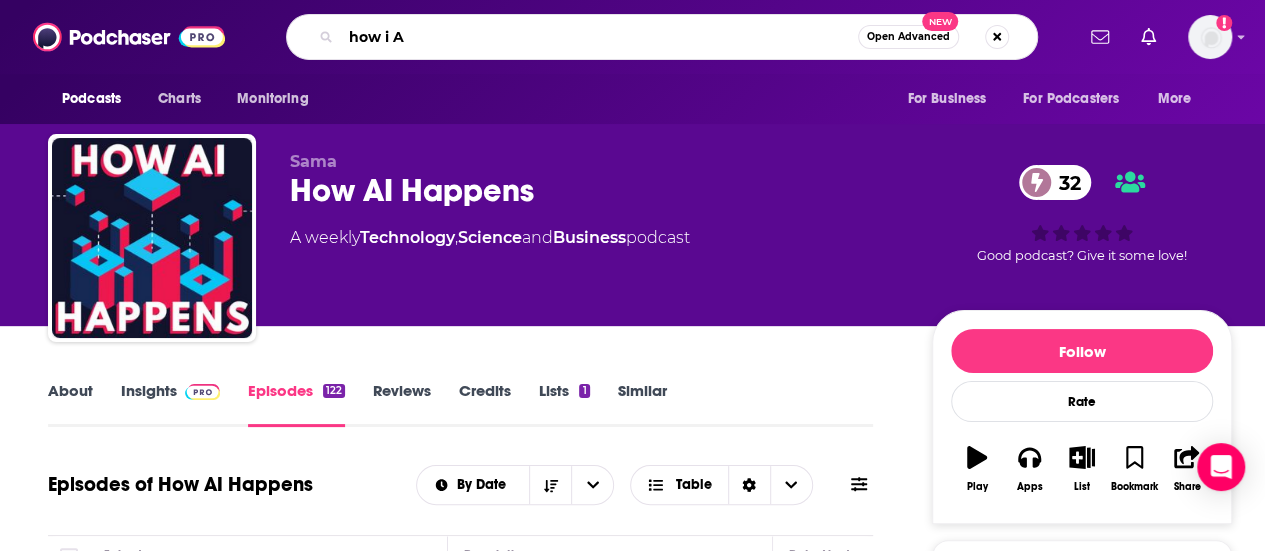 type on "how i AI" 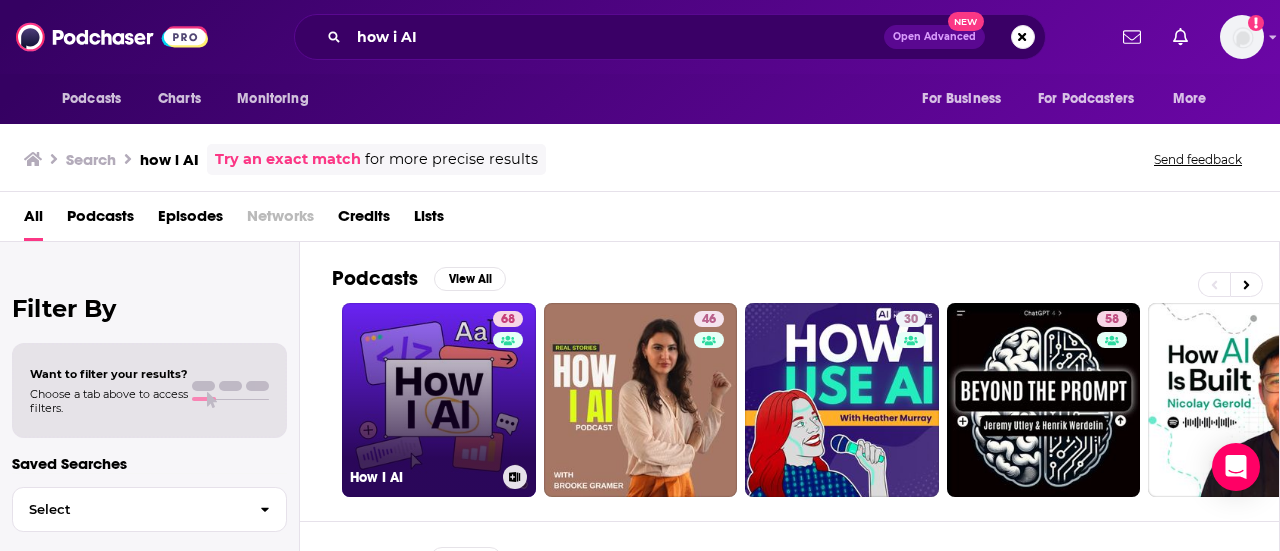 click on "68 How I AI" at bounding box center [439, 400] 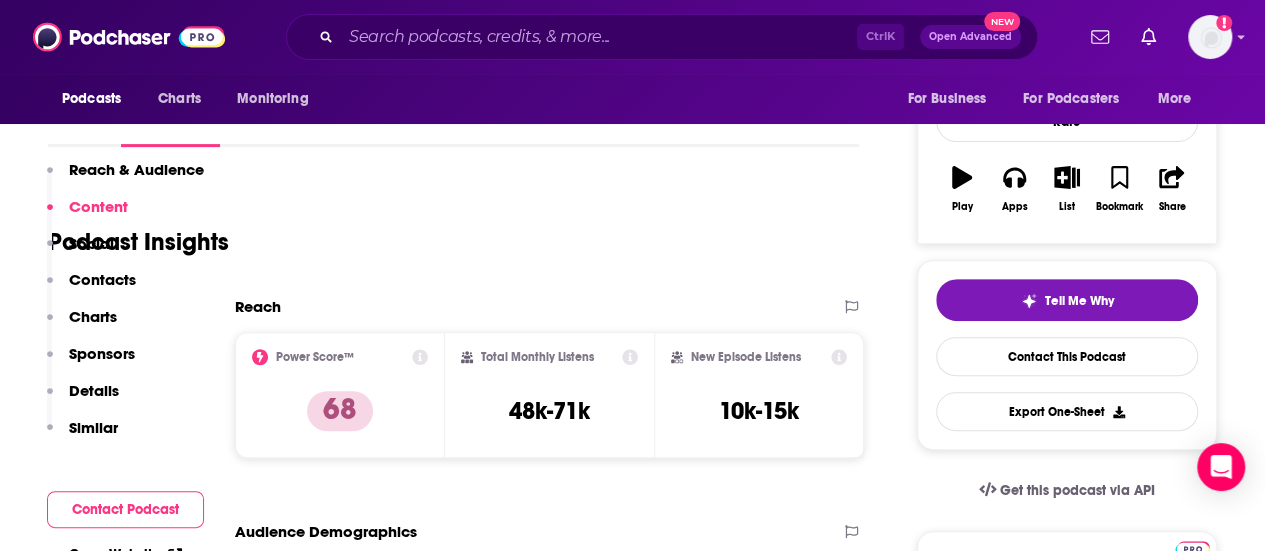 scroll, scrollTop: 100, scrollLeft: 0, axis: vertical 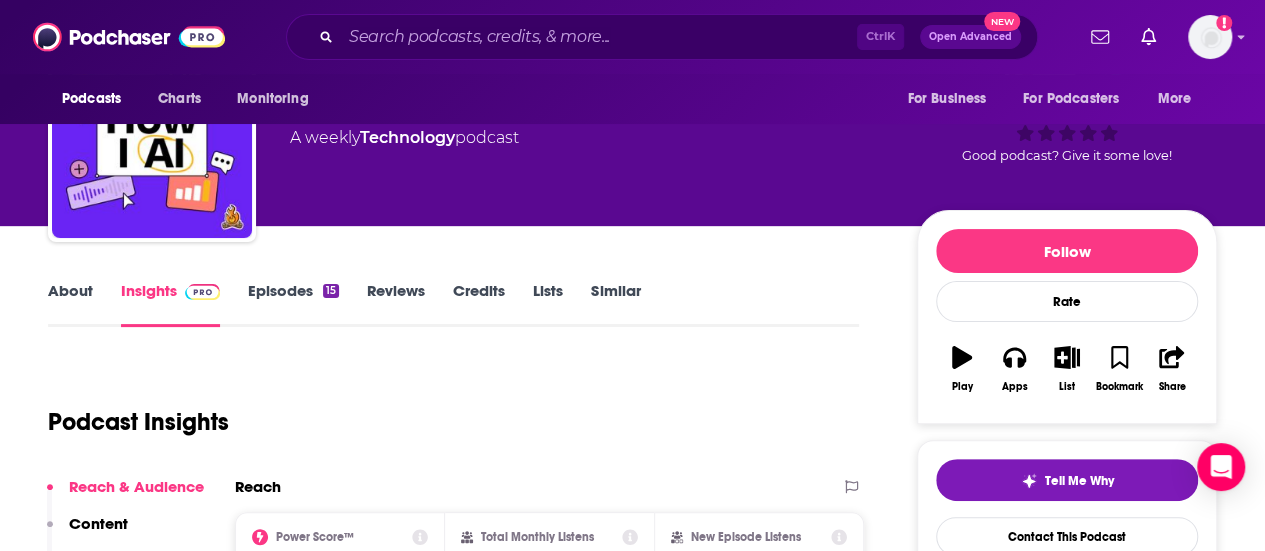 click on "About" at bounding box center (70, 304) 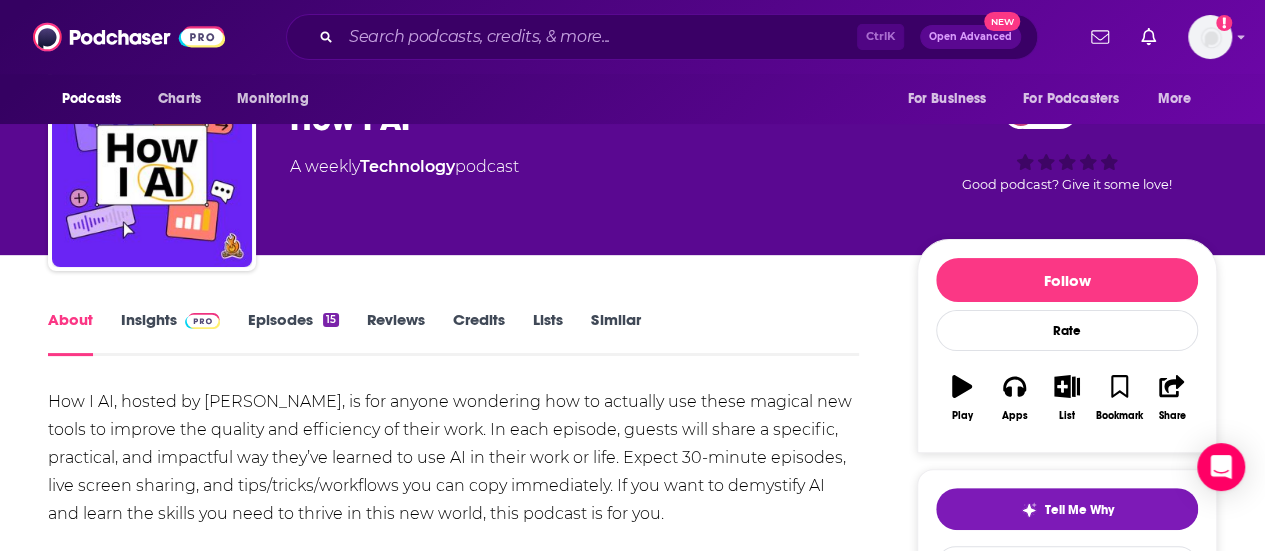 scroll, scrollTop: 200, scrollLeft: 0, axis: vertical 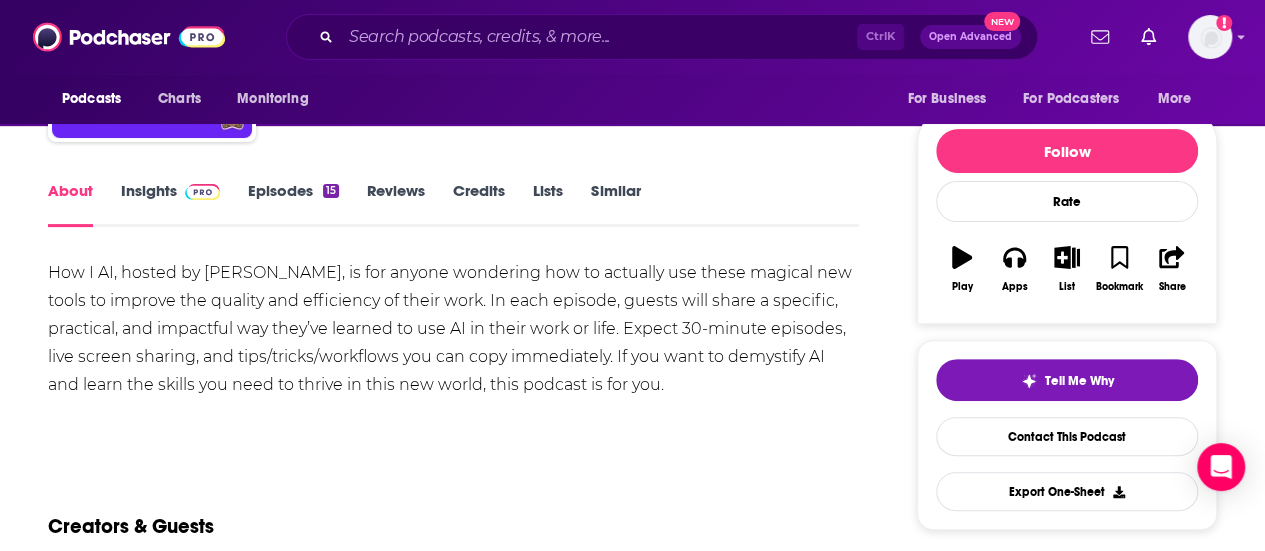 click on "Episodes 15" at bounding box center [293, 204] 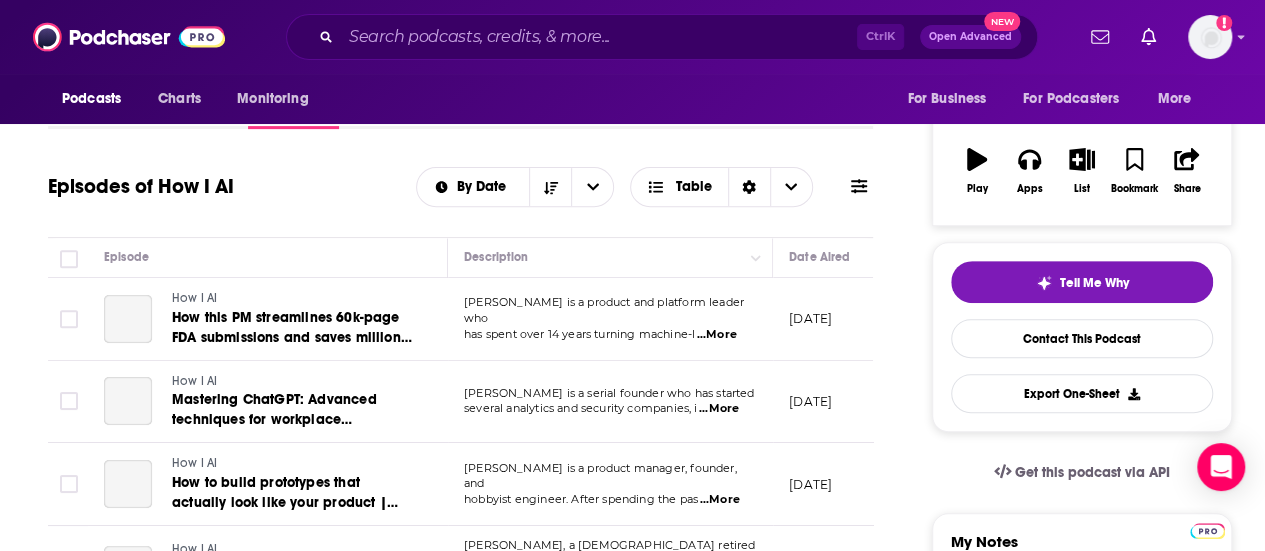 scroll, scrollTop: 300, scrollLeft: 0, axis: vertical 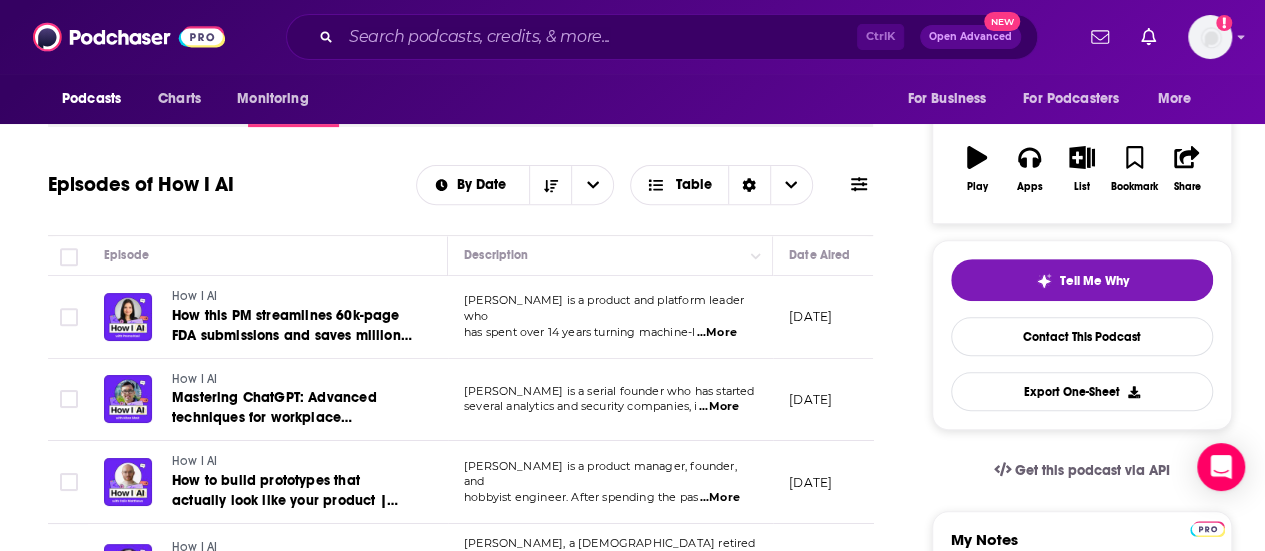 click on "...More" at bounding box center (717, 333) 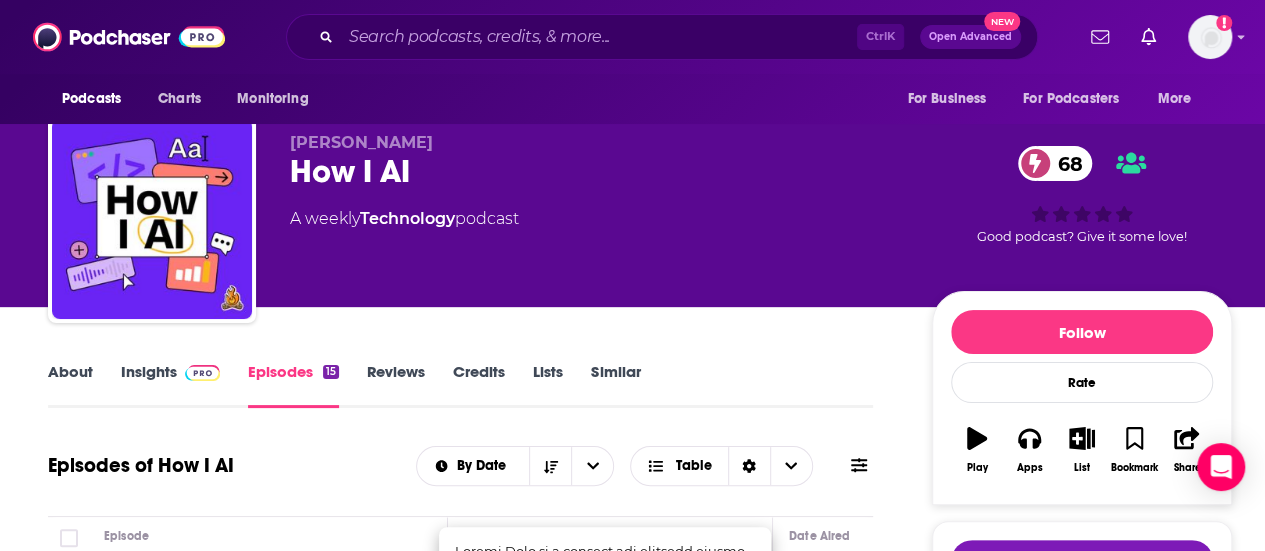 scroll, scrollTop: 0, scrollLeft: 0, axis: both 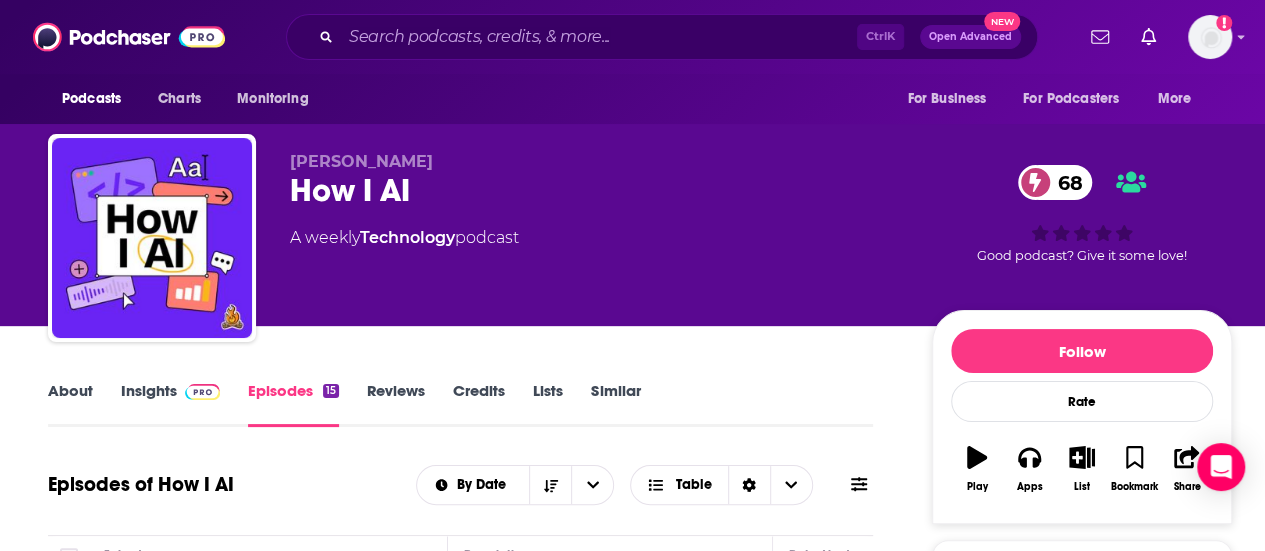 click on "About Insights Episodes 15 Reviews Credits Lists Similar Episodes of How I AI By Date Table Episode Description Date Aired Reach Episode Guests Length How I AI How this PM streamlines 60k-page FDA submissions and saves millions with [PERSON_NAME], Streamlit, and clever AI workflows | [PERSON_NAME] [PERSON_NAME] is a product and platform leader who has spent over 14 years turning machine-l  ...More [DATE] 16k-23k -- 45:12 s How I AI Mastering ChatGPT: Advanced techniques for workplace communication and productivity | [PERSON_NAME] [PERSON_NAME] is a serial founder who has started several analytics and security companies, i  ...More [DATE] 12k-17k -- 42:53 s How I AI How to build prototypes that actually look like your product | [PERSON_NAME] (Product leader, AI prototyping instructor at Maven) [PERSON_NAME] is a product manager, founder, and hobbyist engineer. After spending the pas  ...More [DATE] 7.4k-11k -- 32:07 s How I AI [PERSON_NAME], a [DEMOGRAPHIC_DATA] retired electrical  ...More [DATE] 8.8k-13k" at bounding box center [474, 1690] 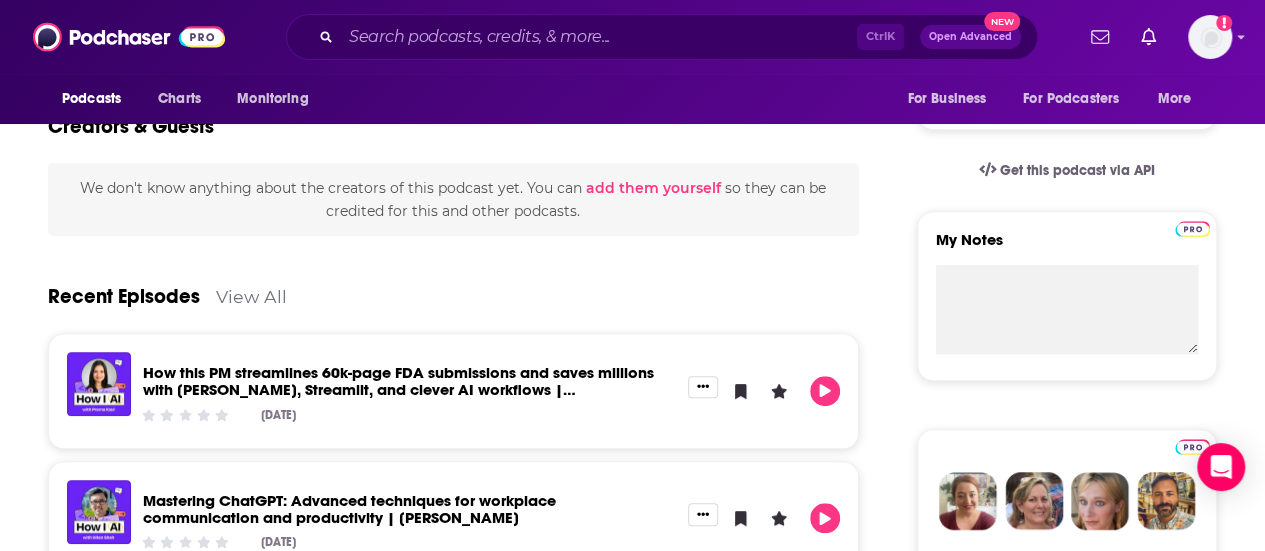 scroll, scrollTop: 100, scrollLeft: 0, axis: vertical 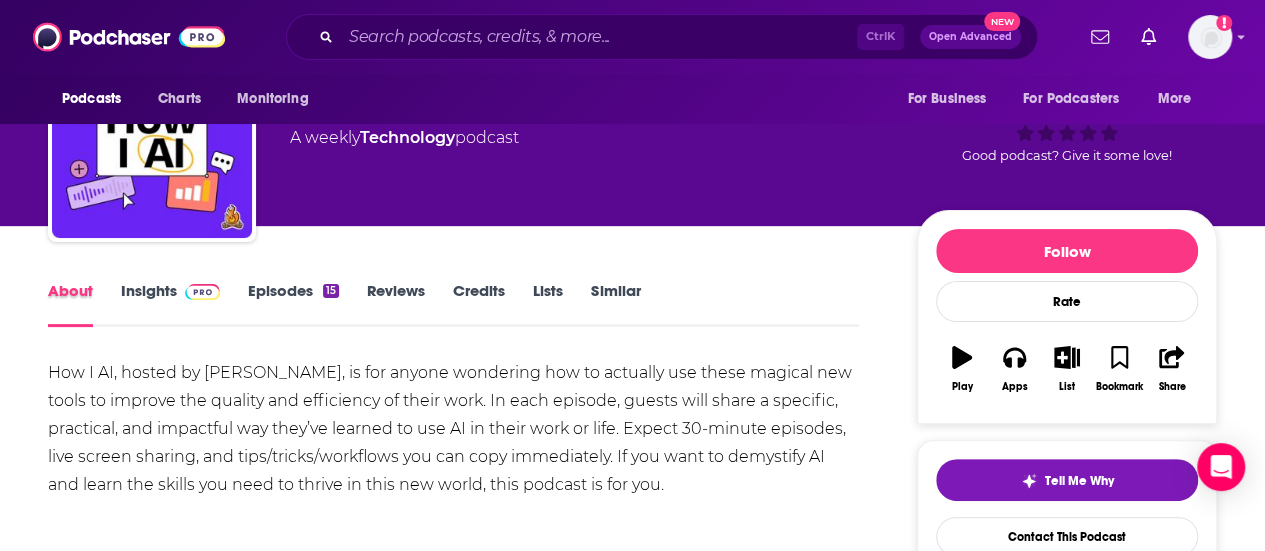click on "About" at bounding box center (84, 304) 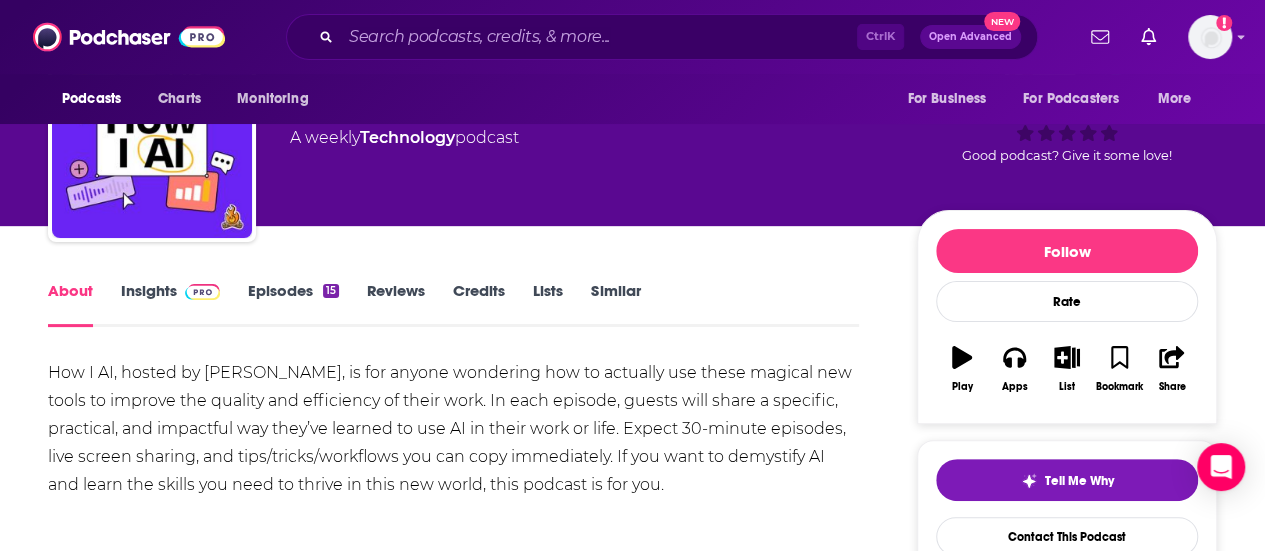 click on "Insights" at bounding box center [170, 304] 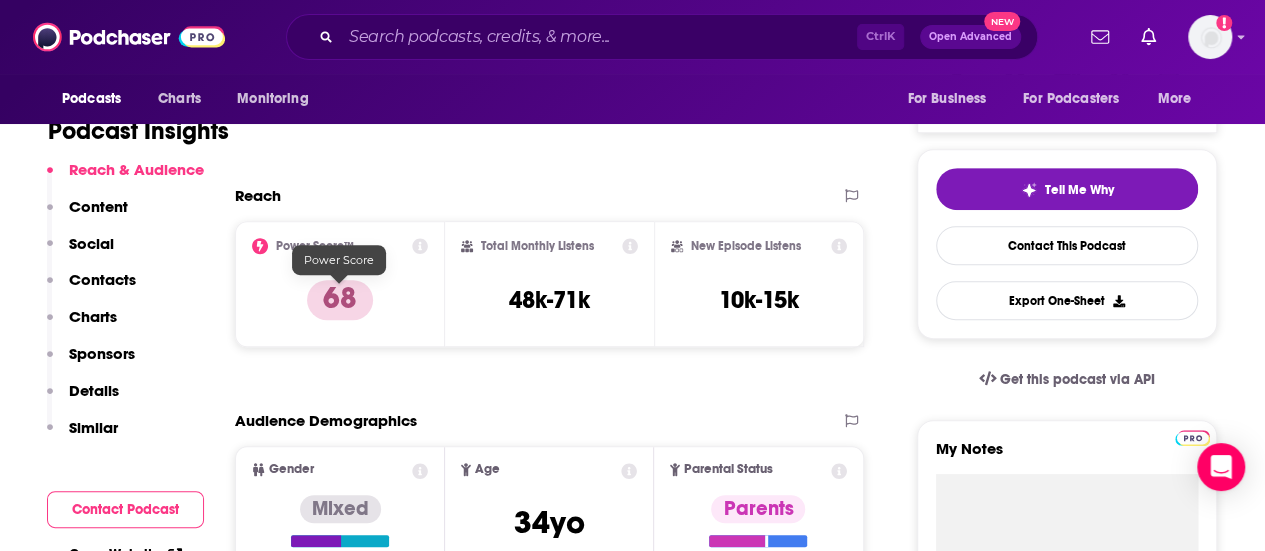 scroll, scrollTop: 400, scrollLeft: 0, axis: vertical 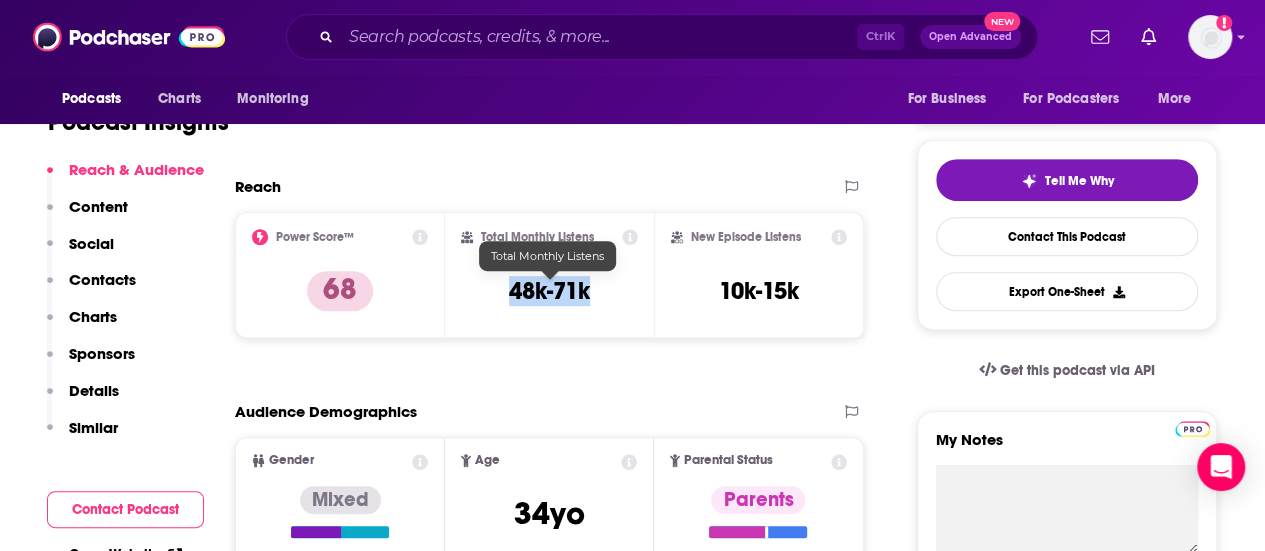 drag, startPoint x: 586, startPoint y: 293, endPoint x: 514, endPoint y: 295, distance: 72.02777 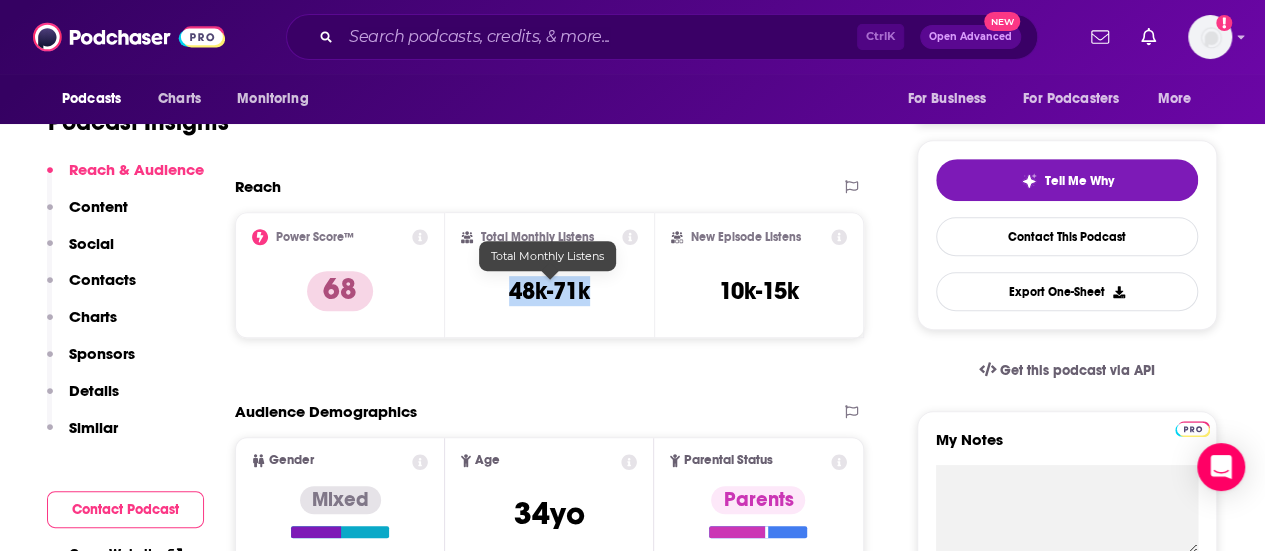 click on "48k-71k" at bounding box center [549, 291] 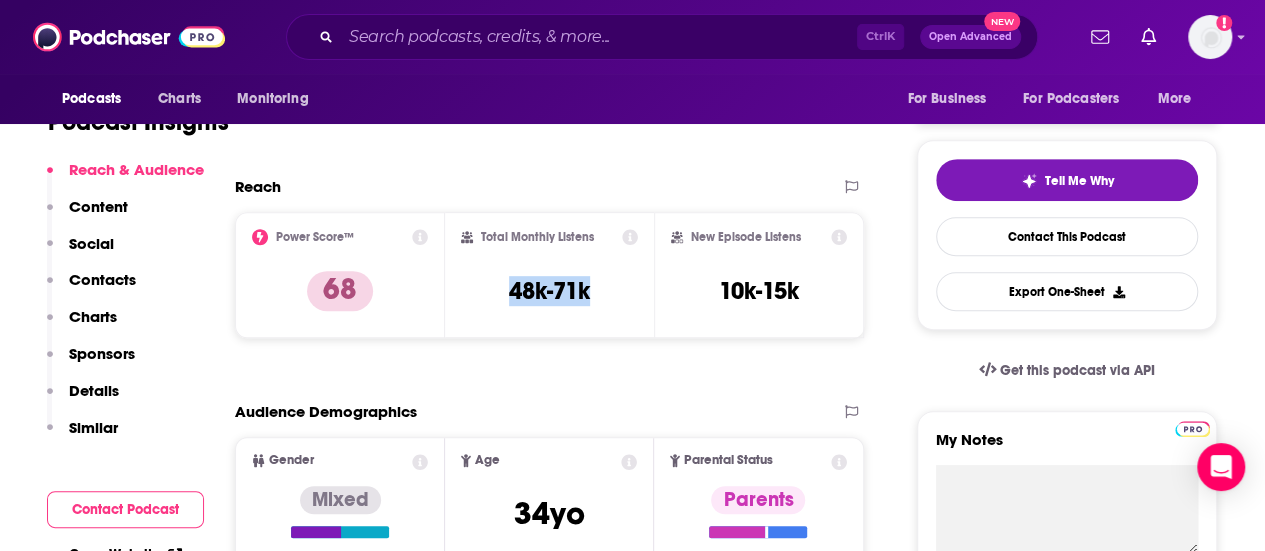 scroll, scrollTop: 0, scrollLeft: 0, axis: both 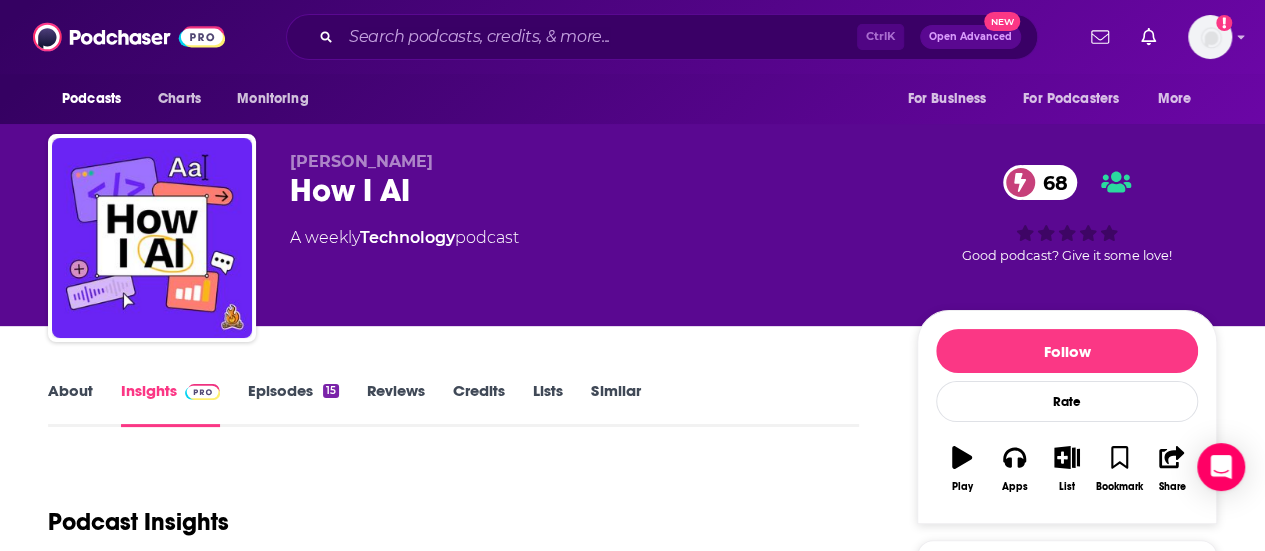 click on "About" at bounding box center (70, 404) 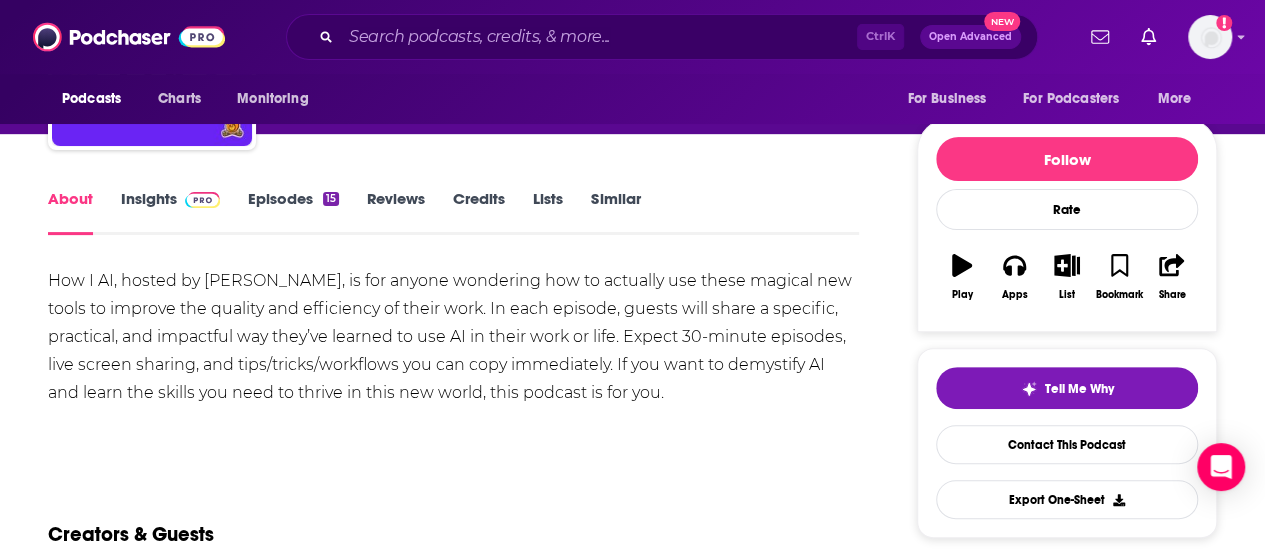 scroll, scrollTop: 200, scrollLeft: 0, axis: vertical 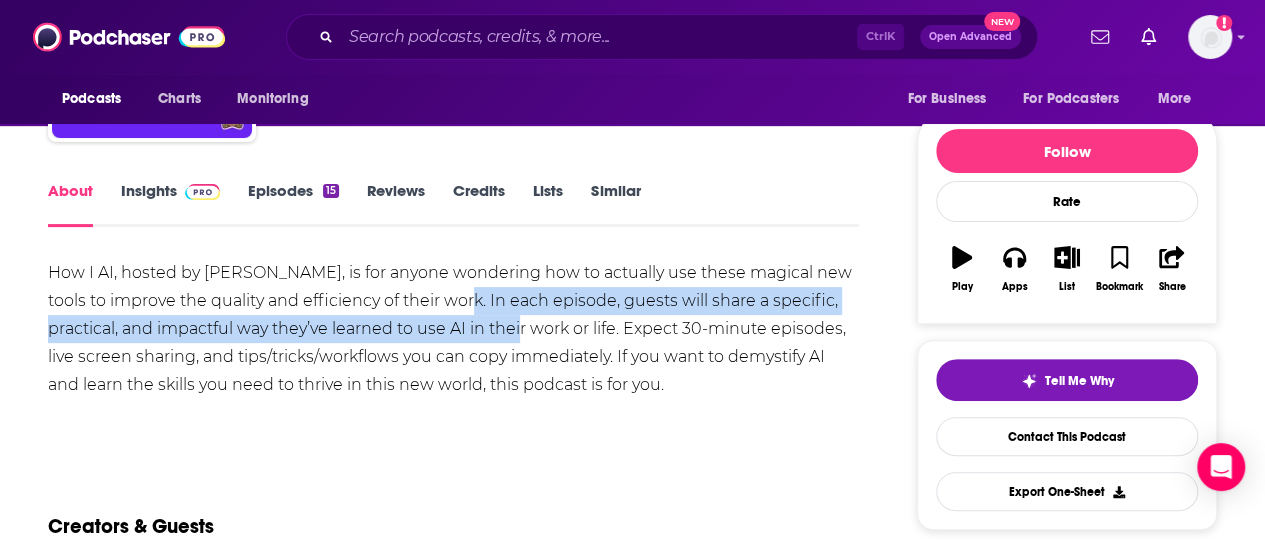 drag, startPoint x: 433, startPoint y: 300, endPoint x: 481, endPoint y: 321, distance: 52.392746 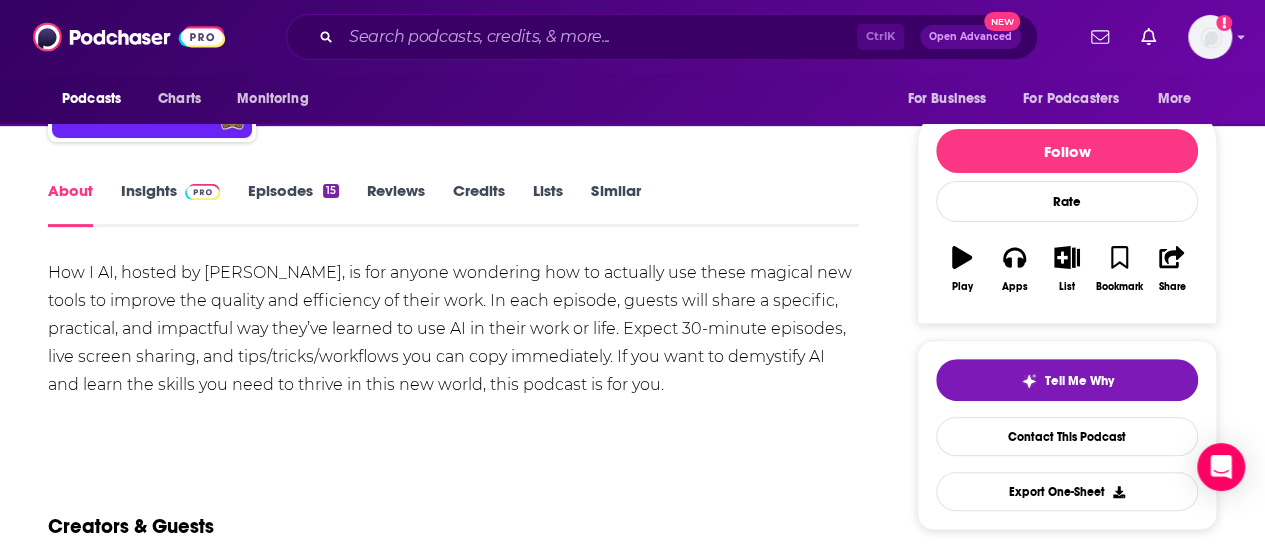 click on "How I AI, hosted by [PERSON_NAME], is for anyone wondering how to actually use these magical new tools to improve the quality and efficiency of their work. In each episode, guests will share a specific, practical, and impactful way they’ve learned to use AI in their work or life. Expect 30-minute episodes, live screen sharing, and tips/tricks/workflows you can copy immediately. If you want to demystify AI and learn the skills you need to thrive in this new world, this podcast is for you." at bounding box center (453, 329) 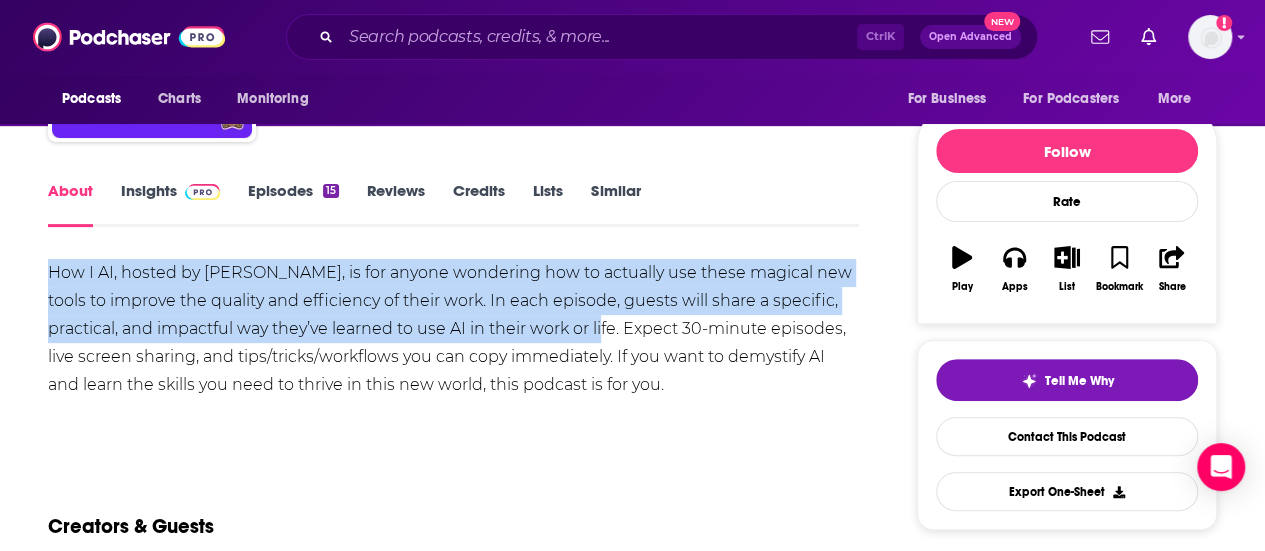 drag, startPoint x: 49, startPoint y: 270, endPoint x: 549, endPoint y: 327, distance: 503.23853 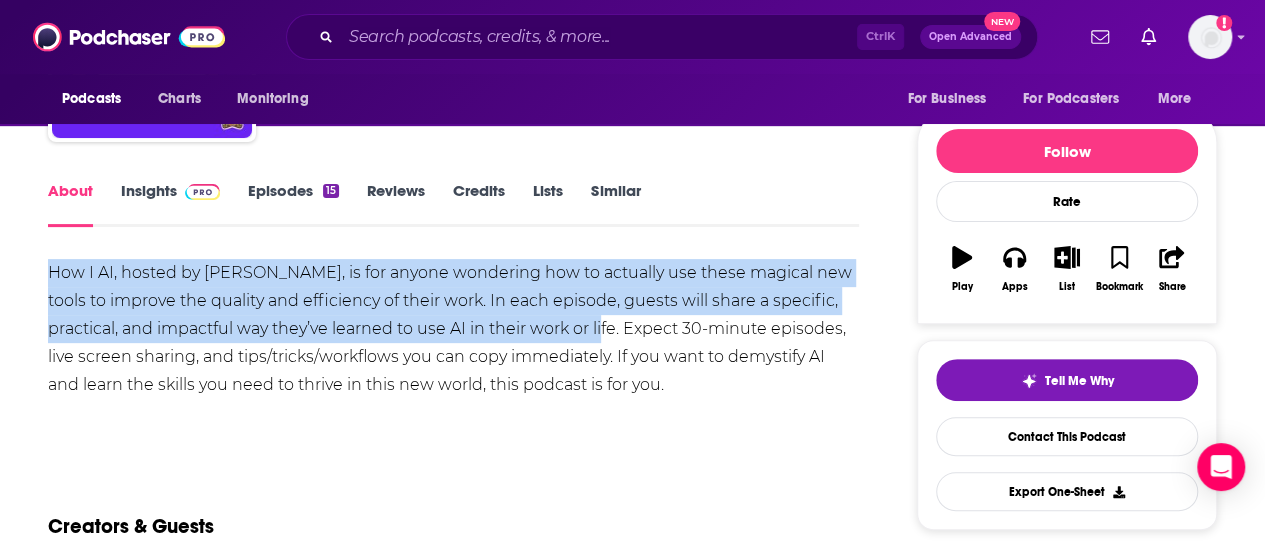 click on "How I AI, hosted by [PERSON_NAME], is for anyone wondering how to actually use these magical new tools to improve the quality and efficiency of their work. In each episode, guests will share a specific, practical, and impactful way they’ve learned to use AI in their work or life. Expect 30-minute episodes, live screen sharing, and tips/tricks/workflows you can copy immediately. If you want to demystify AI and learn the skills you need to thrive in this new world, this podcast is for you." at bounding box center [453, 329] 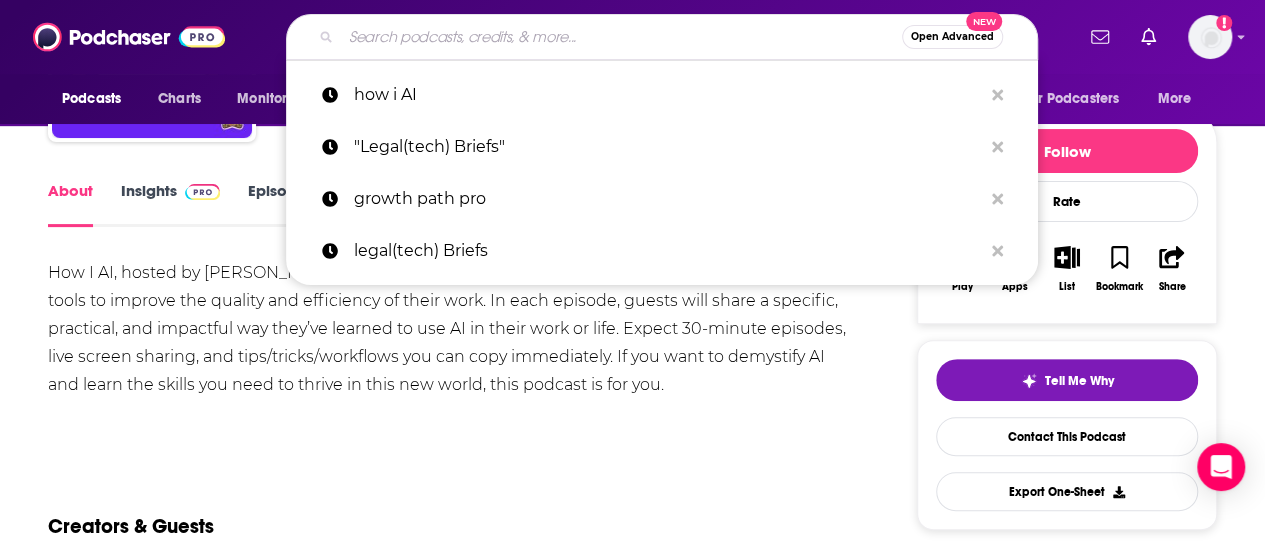 click at bounding box center (621, 37) 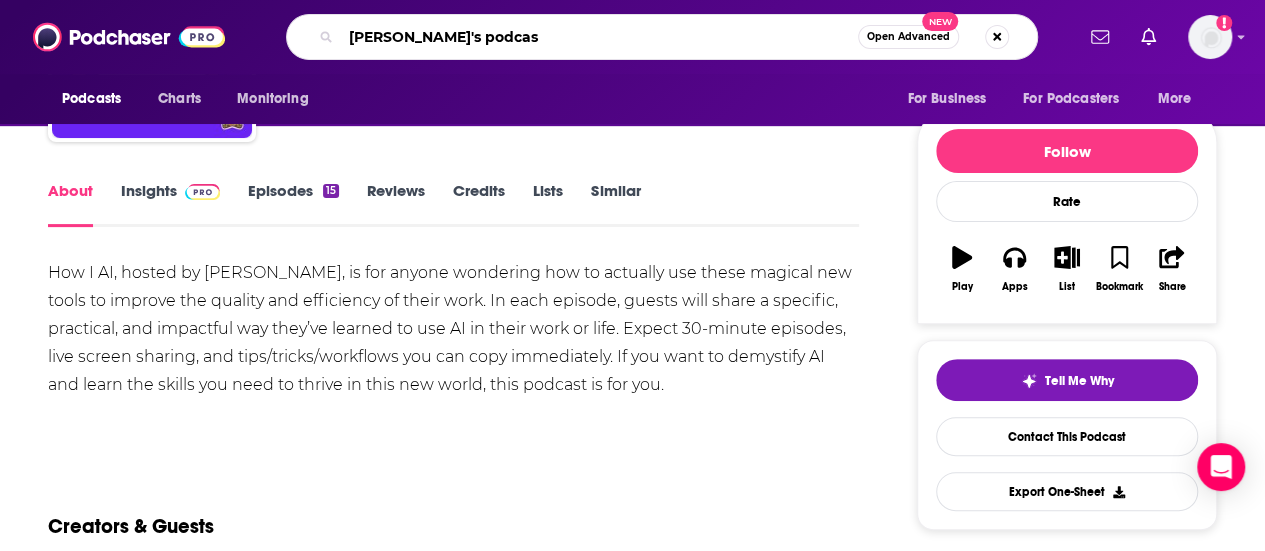 type on "[PERSON_NAME]'s podcast" 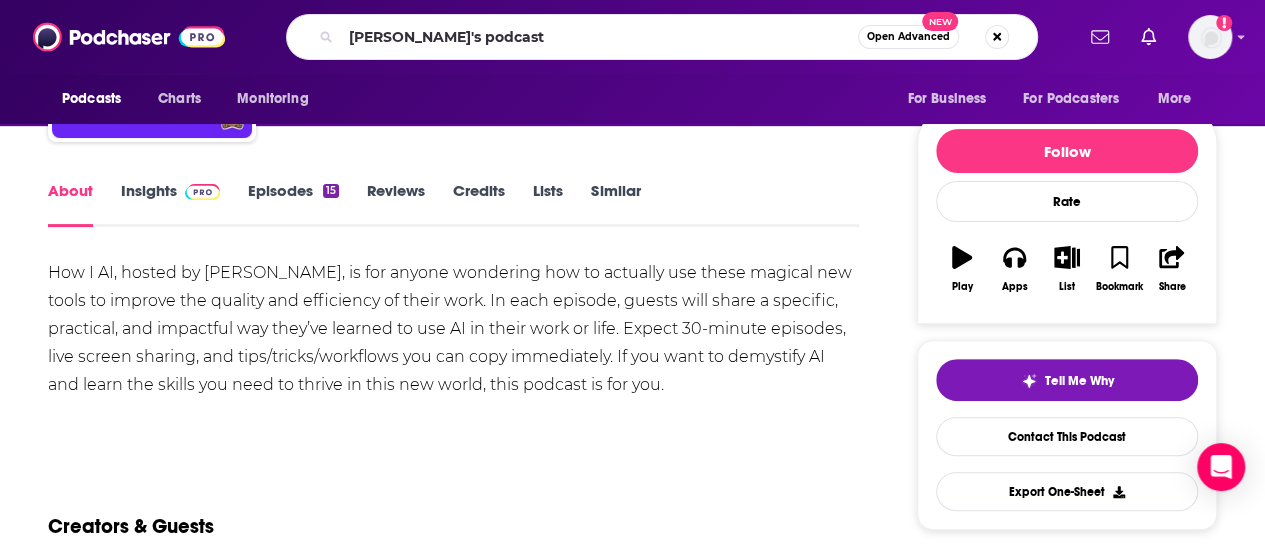 scroll, scrollTop: 0, scrollLeft: 0, axis: both 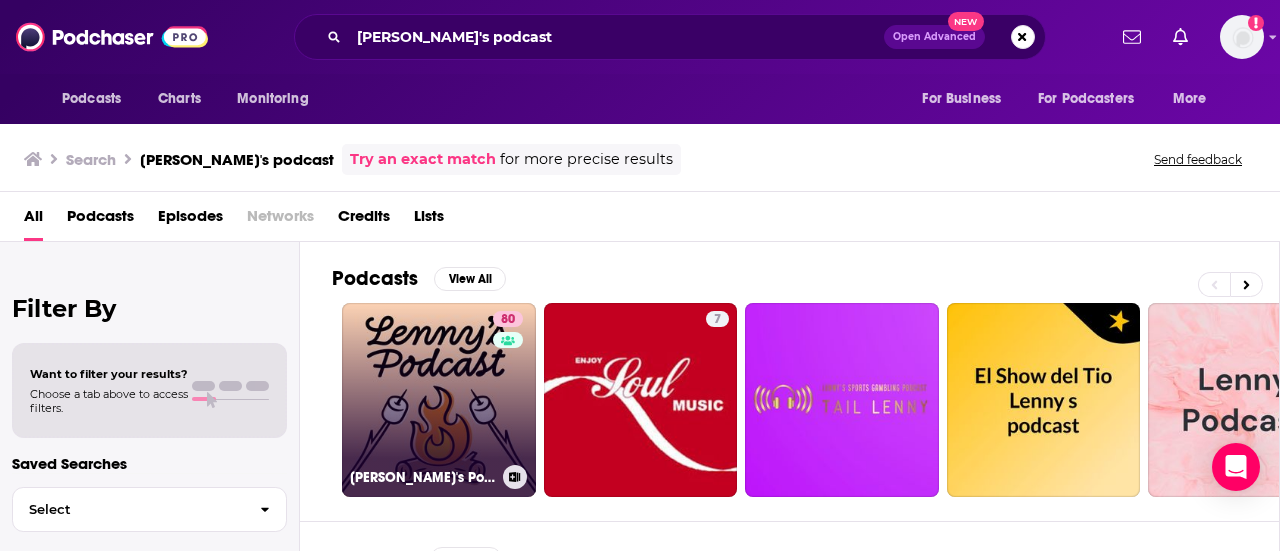 click on "80 [PERSON_NAME]'s Podcast: Product | Growth | Career" at bounding box center [439, 400] 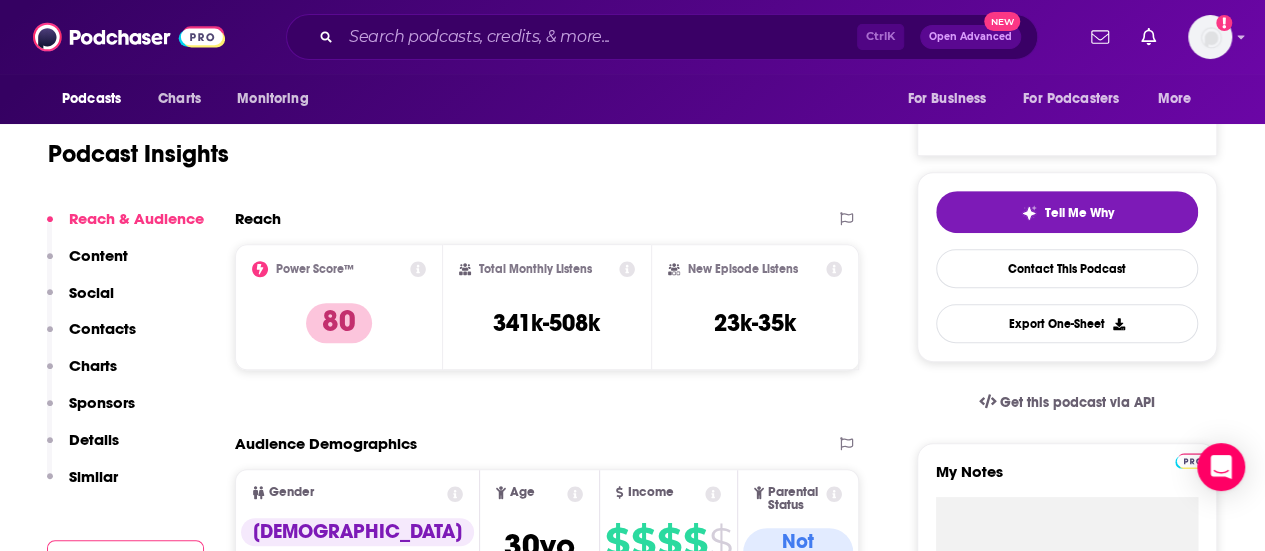 scroll, scrollTop: 400, scrollLeft: 0, axis: vertical 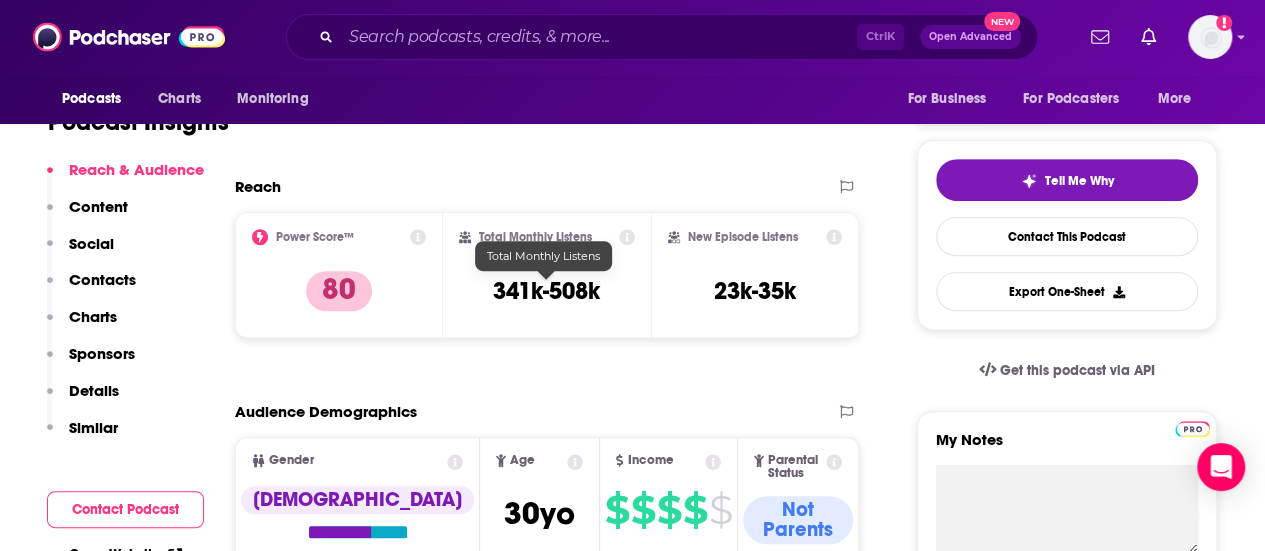 click on "341k-508k" at bounding box center [546, 291] 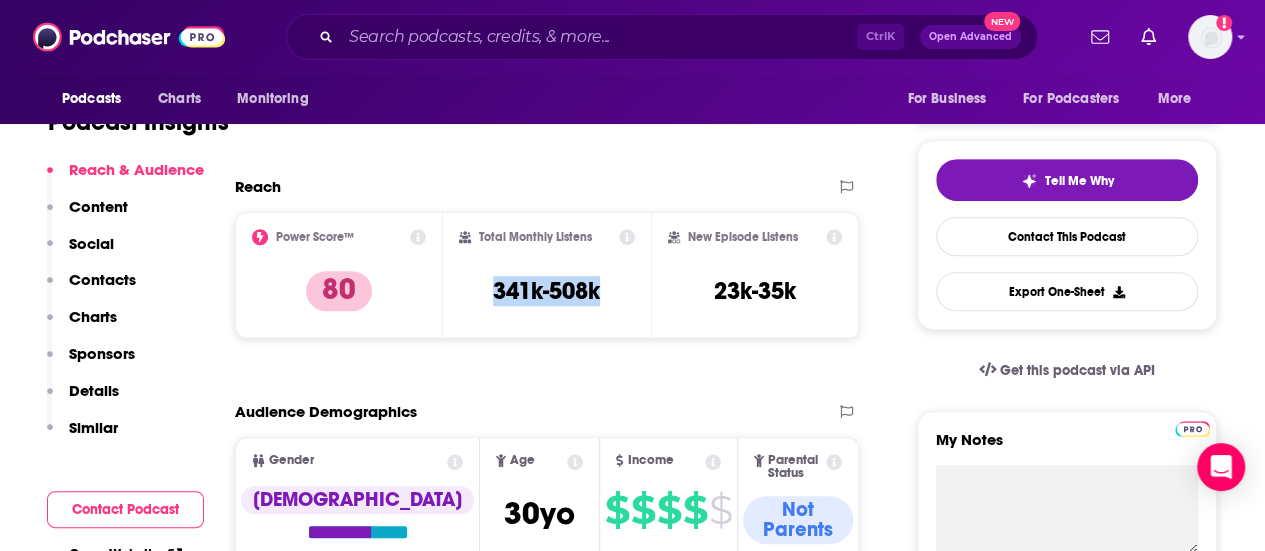 drag, startPoint x: 605, startPoint y: 291, endPoint x: 484, endPoint y: 291, distance: 121 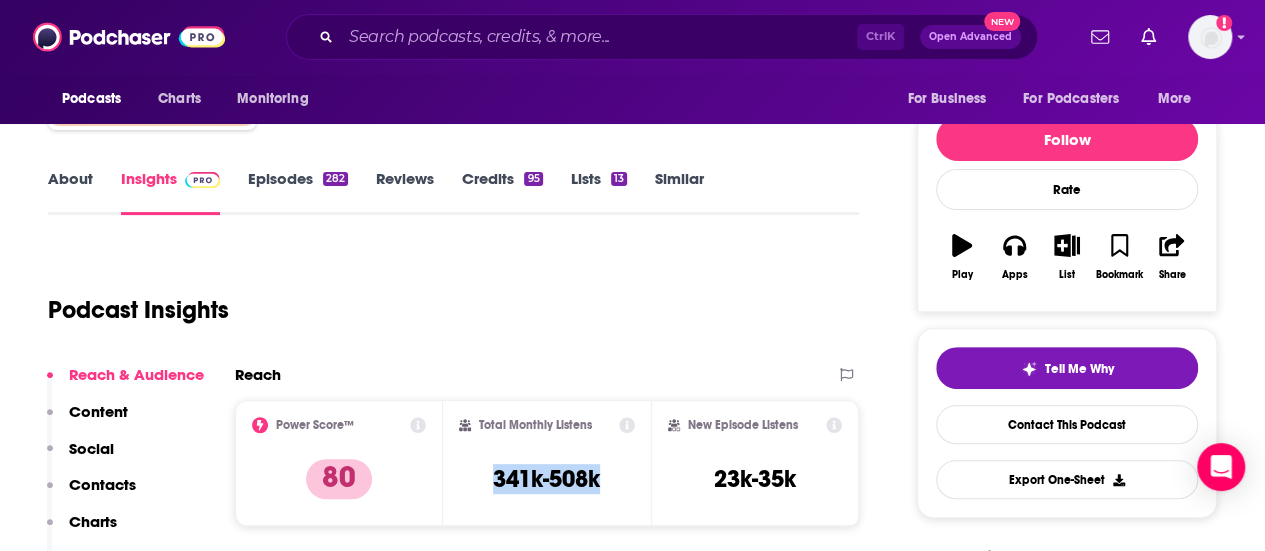 scroll, scrollTop: 100, scrollLeft: 0, axis: vertical 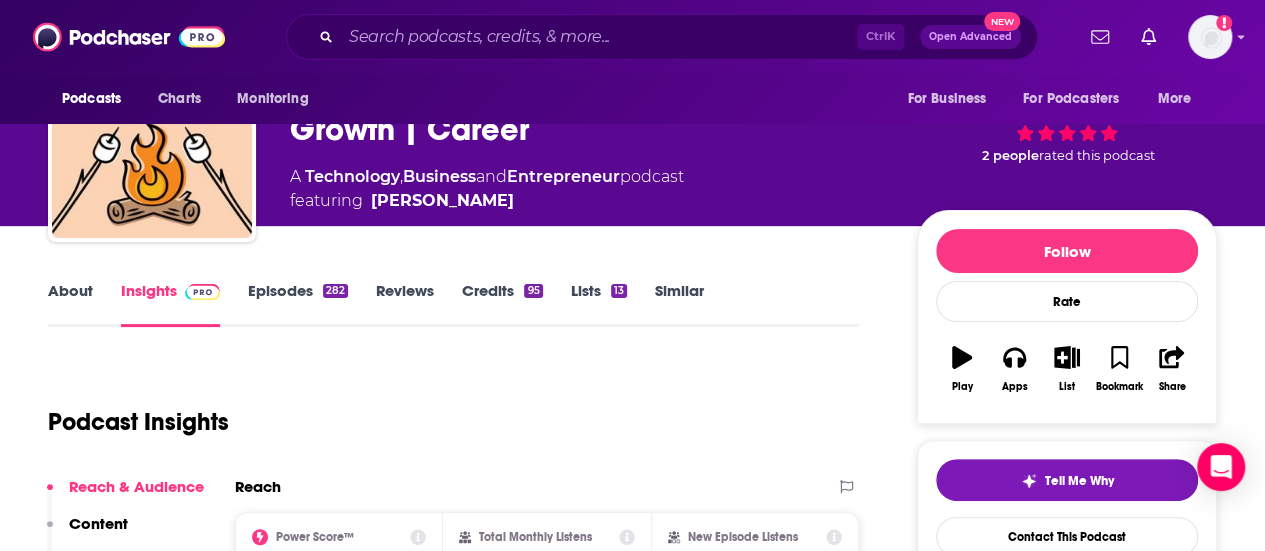 click on "About" at bounding box center [70, 304] 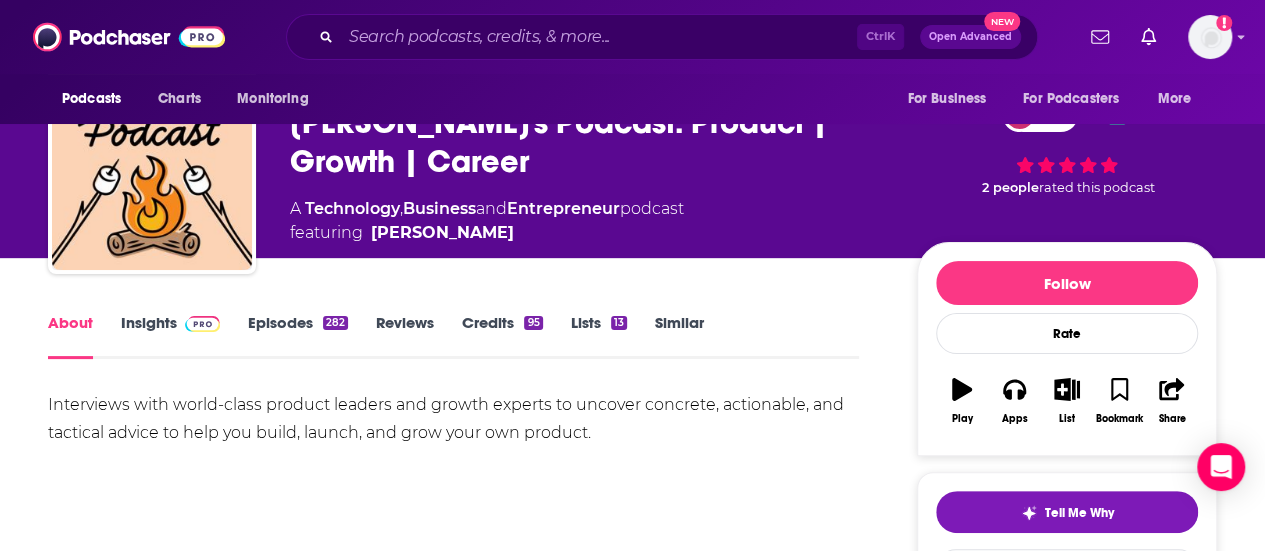 scroll, scrollTop: 100, scrollLeft: 0, axis: vertical 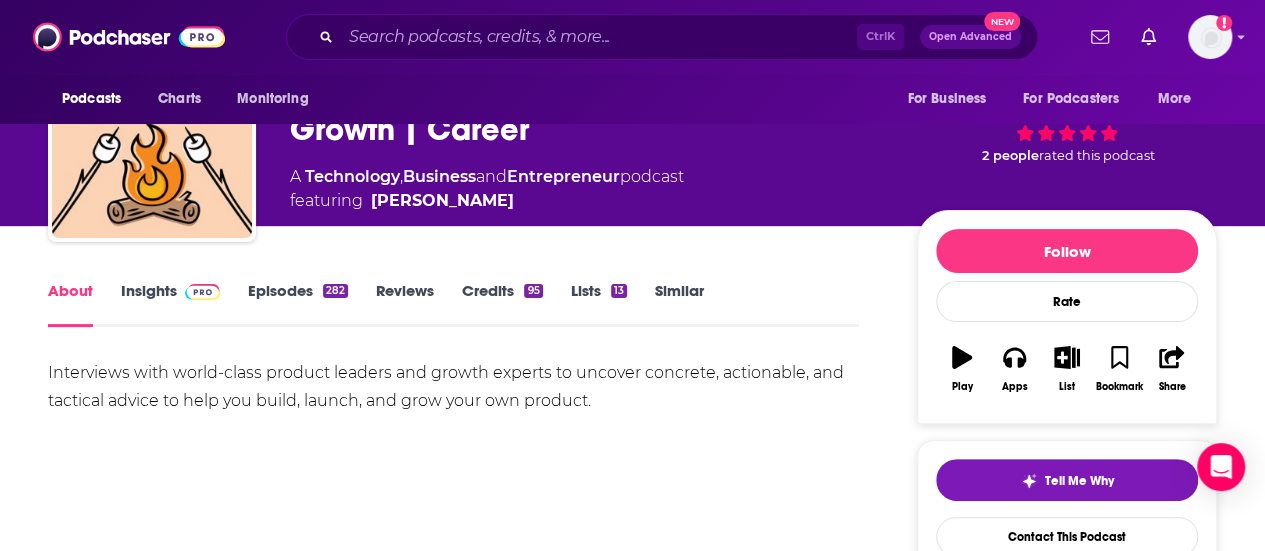click on "Interviews with world-class product leaders and growth experts to uncover concrete, actionable, and tactical advice to help you build, launch, and grow your own product." at bounding box center (453, 387) 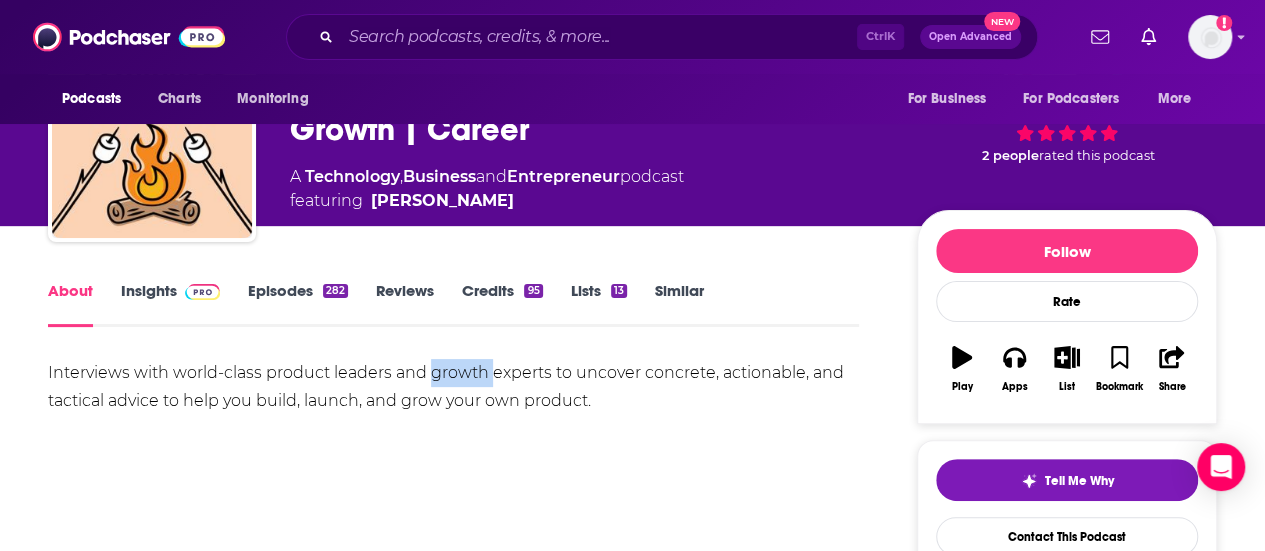 click on "Interviews with world-class product leaders and growth experts to uncover concrete, actionable, and tactical advice to help you build, launch, and grow your own product." at bounding box center [453, 387] 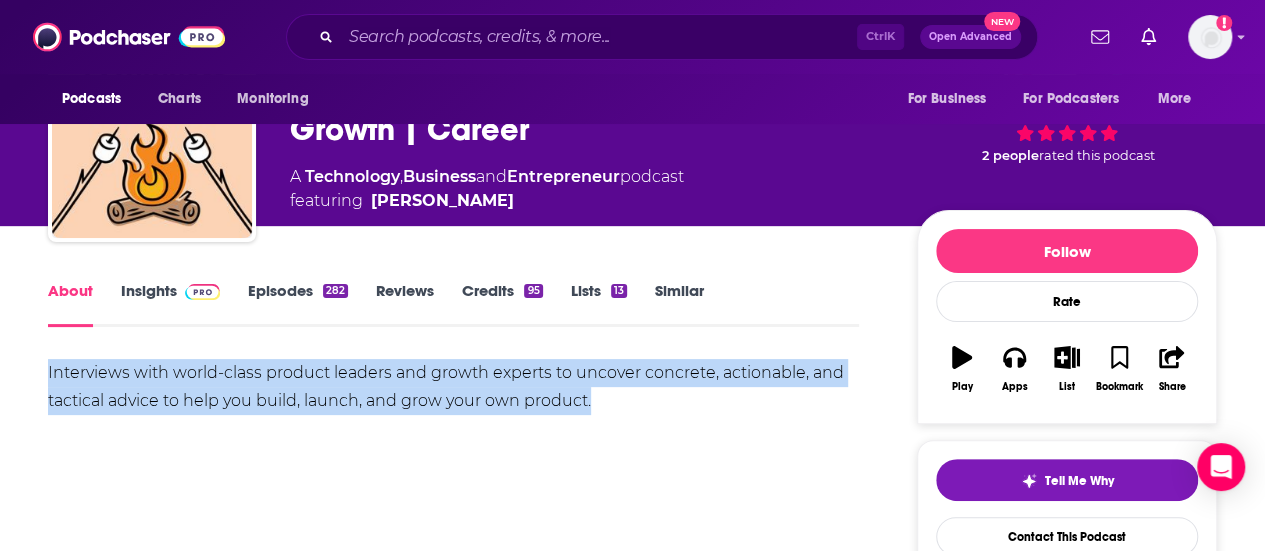 click on "Interviews with world-class product leaders and growth experts to uncover concrete, actionable, and tactical advice to help you build, launch, and grow your own product." at bounding box center (453, 387) 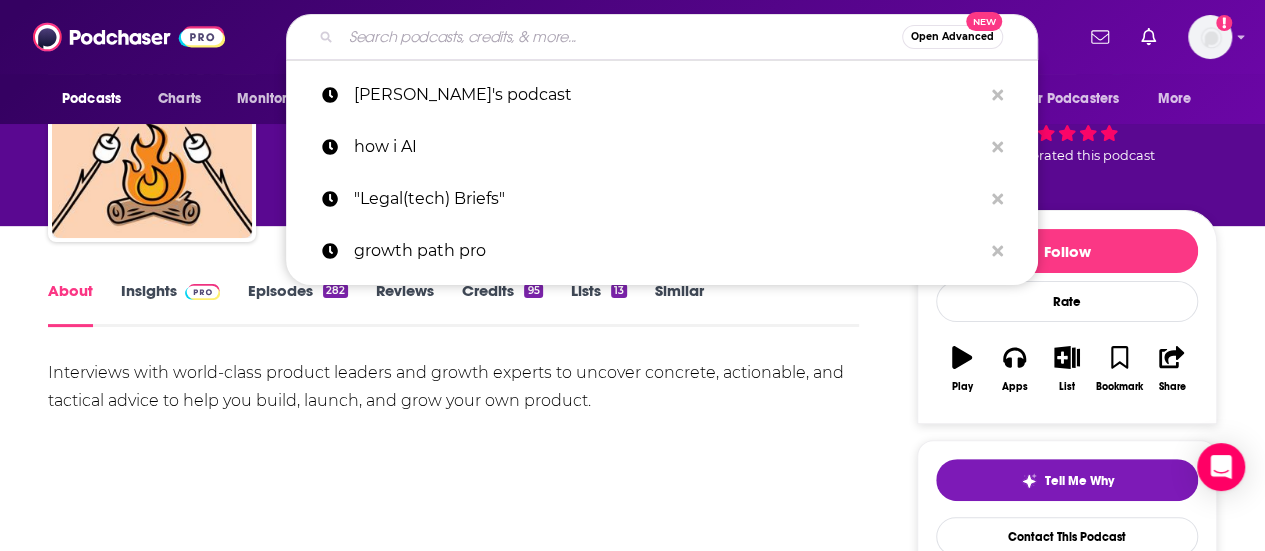 click at bounding box center (621, 37) 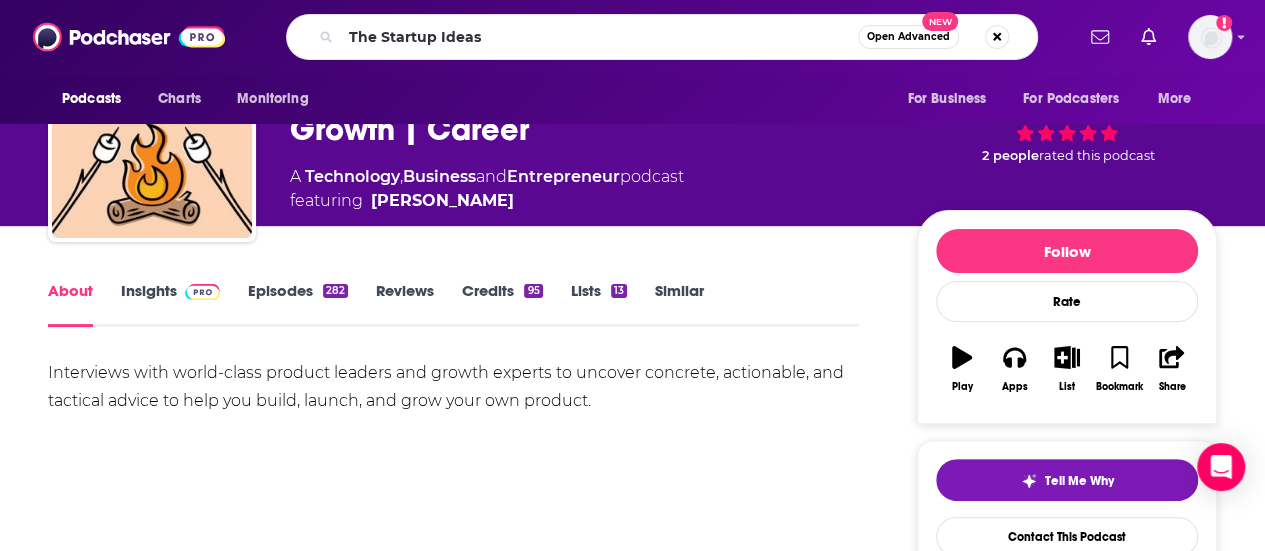 scroll, scrollTop: 0, scrollLeft: 0, axis: both 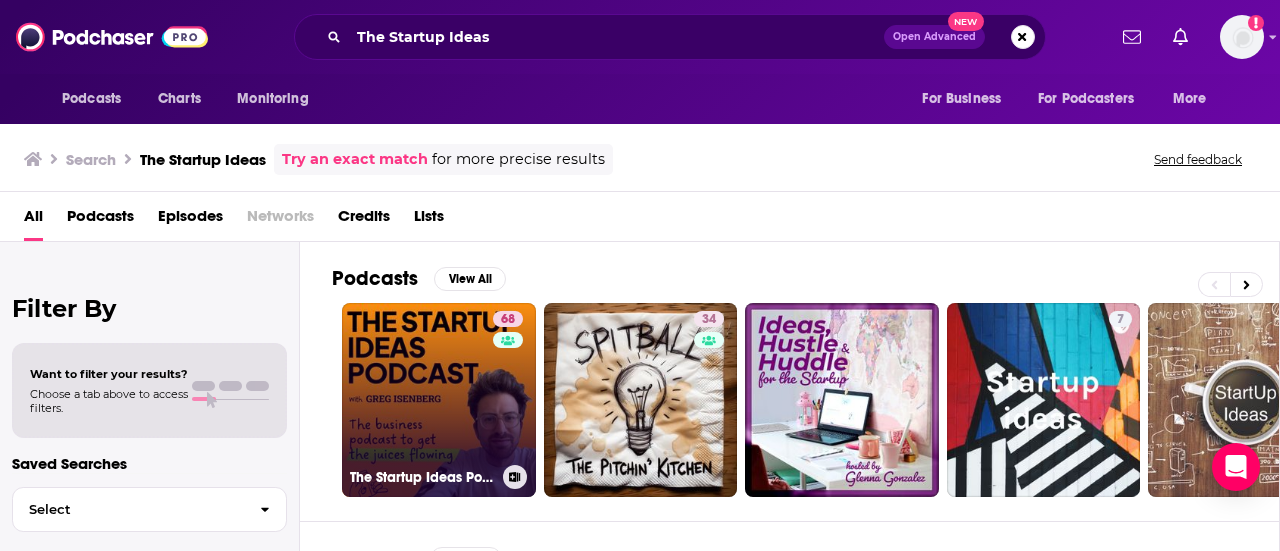 click on "68 The Startup Ideas Podcast" at bounding box center (439, 400) 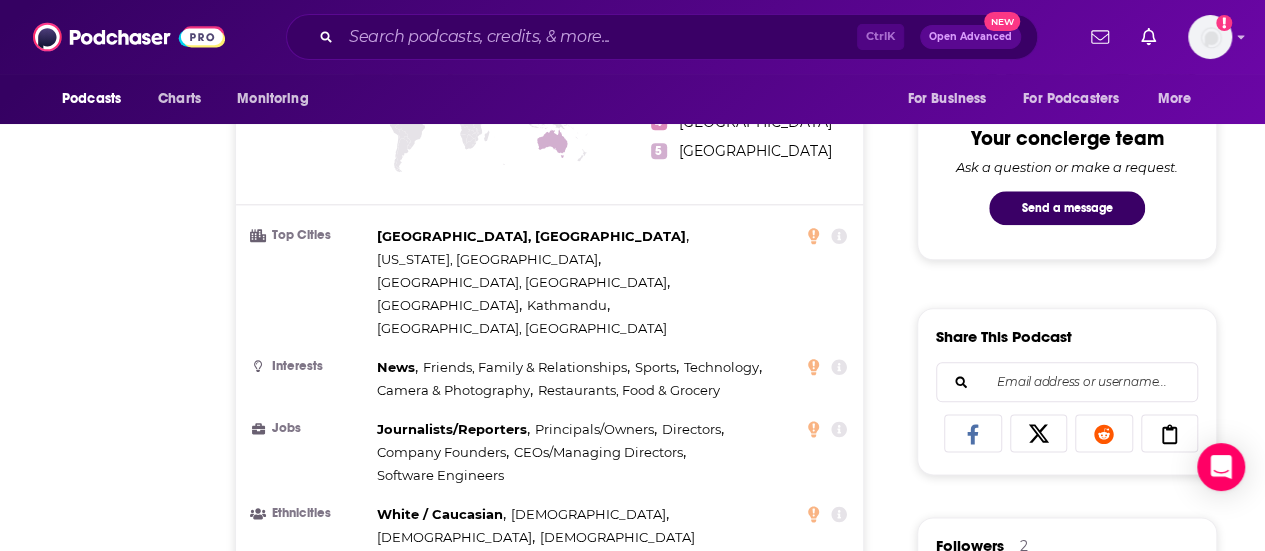 scroll, scrollTop: 0, scrollLeft: 0, axis: both 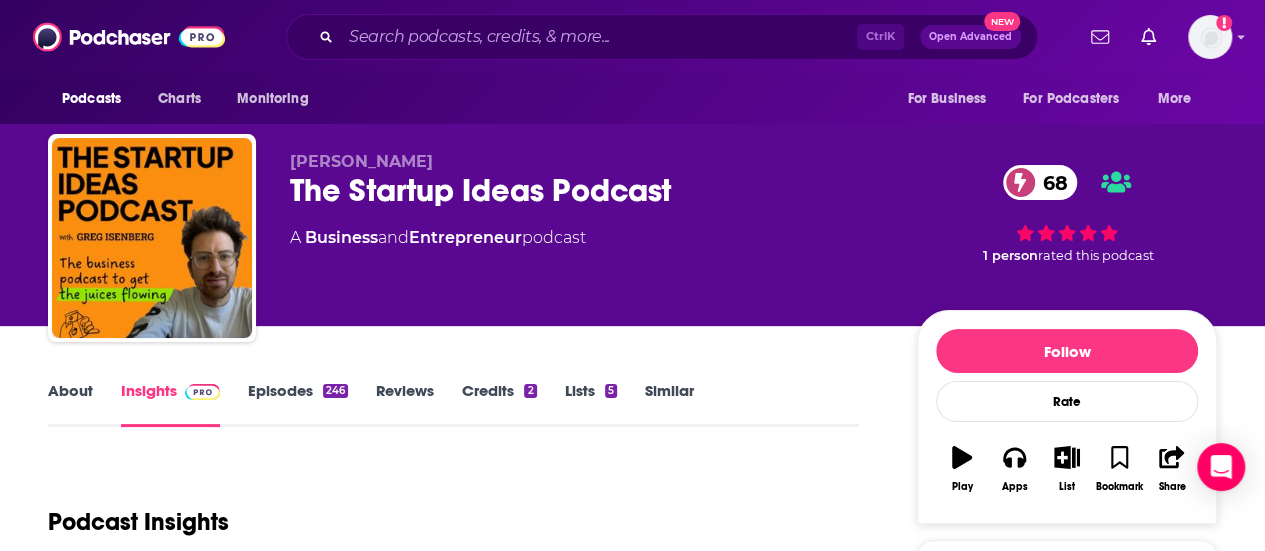 click on "Episodes 246" at bounding box center (298, 404) 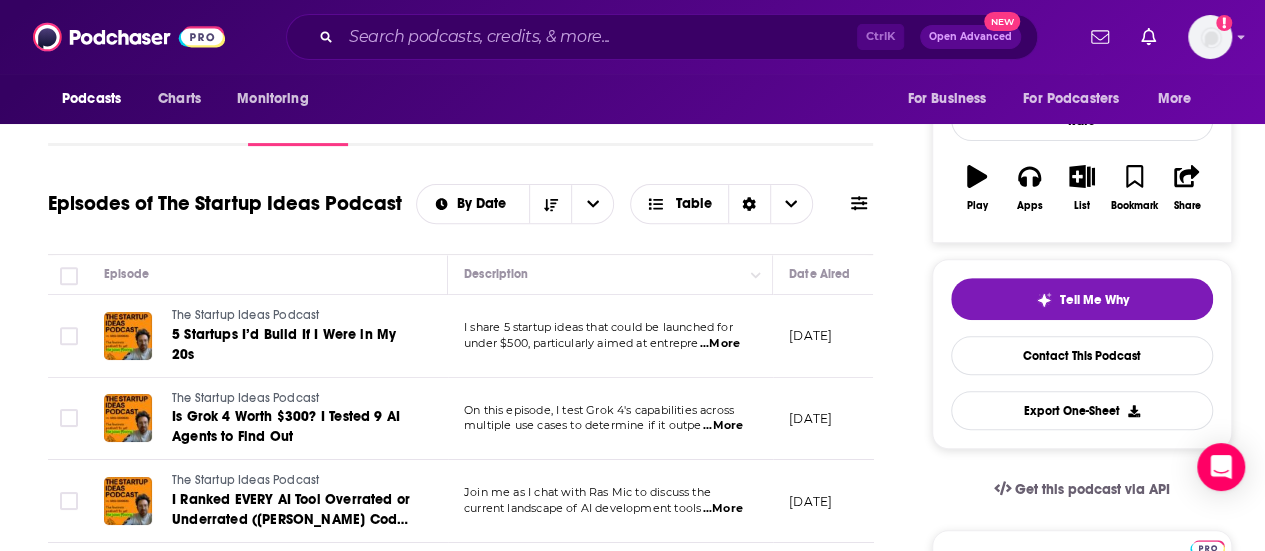 scroll, scrollTop: 100, scrollLeft: 0, axis: vertical 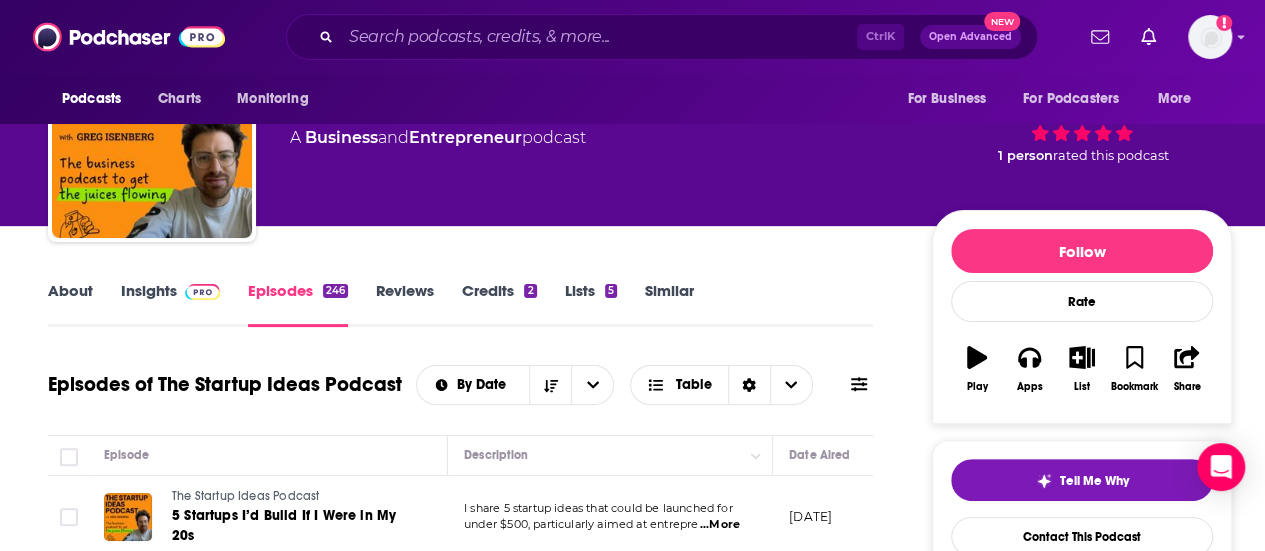 click on "About" at bounding box center [70, 304] 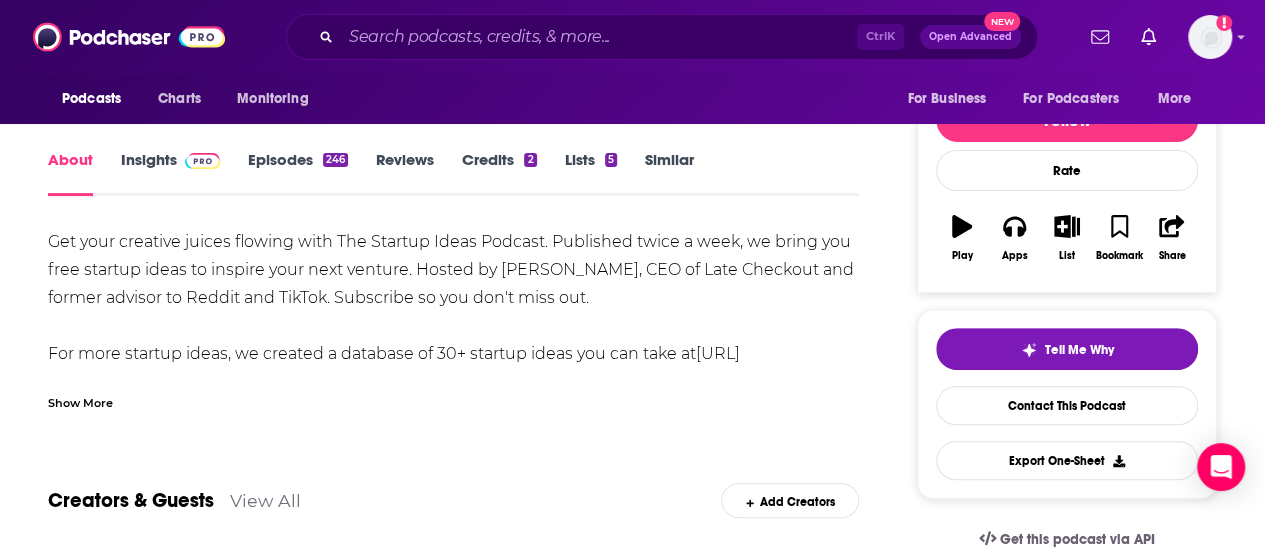 scroll, scrollTop: 200, scrollLeft: 0, axis: vertical 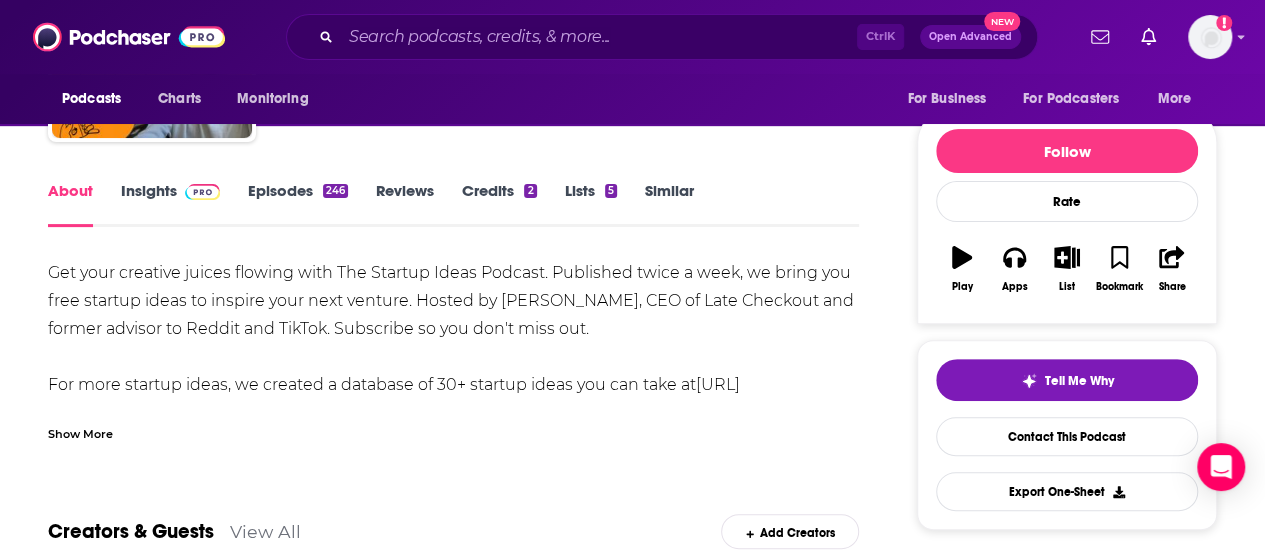 click on "Show More" at bounding box center [453, 426] 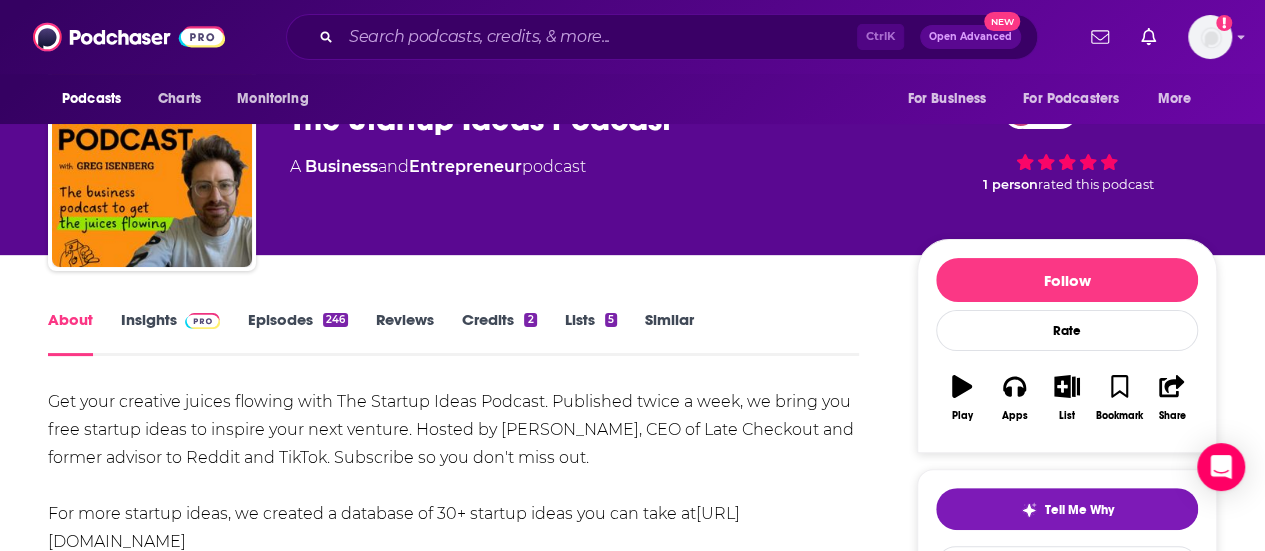 scroll, scrollTop: 100, scrollLeft: 0, axis: vertical 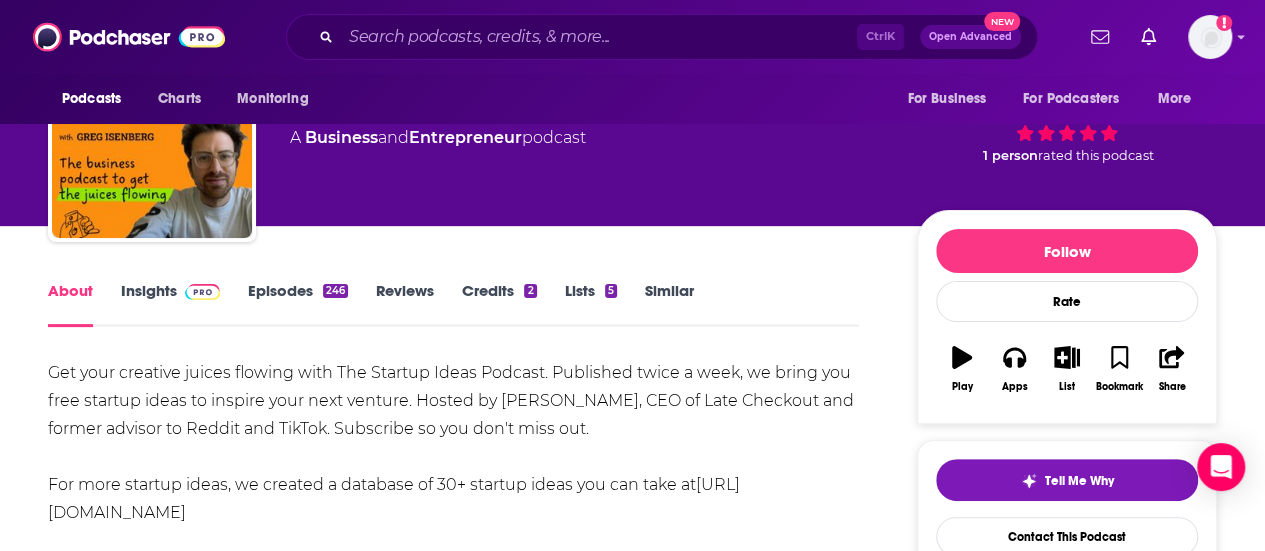 click at bounding box center [198, 290] 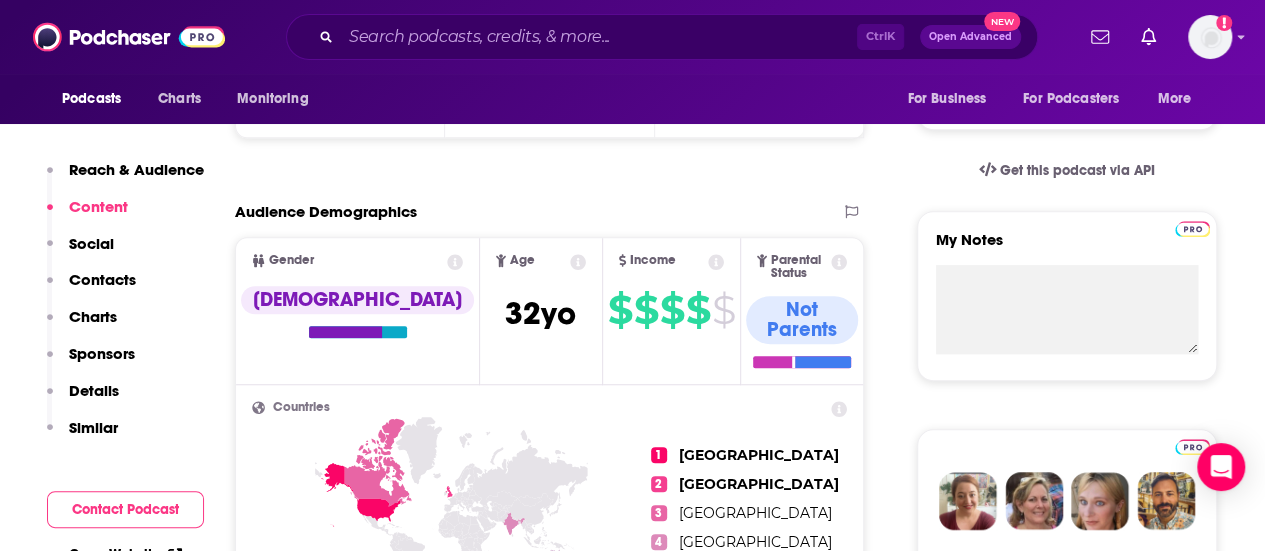scroll, scrollTop: 0, scrollLeft: 0, axis: both 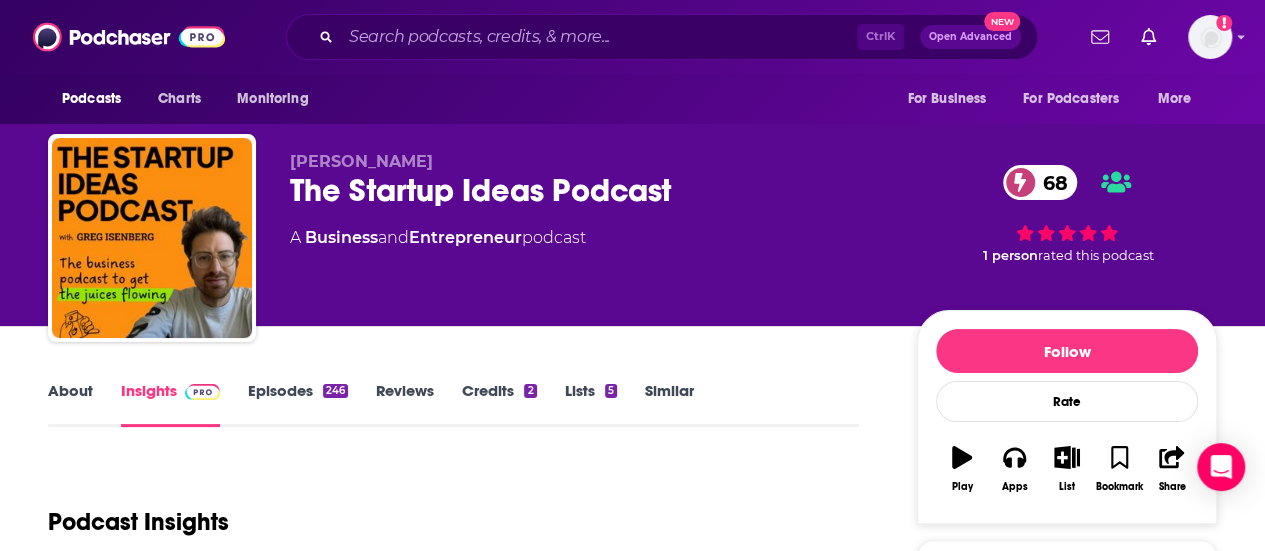 click on "Episodes 246" at bounding box center (298, 404) 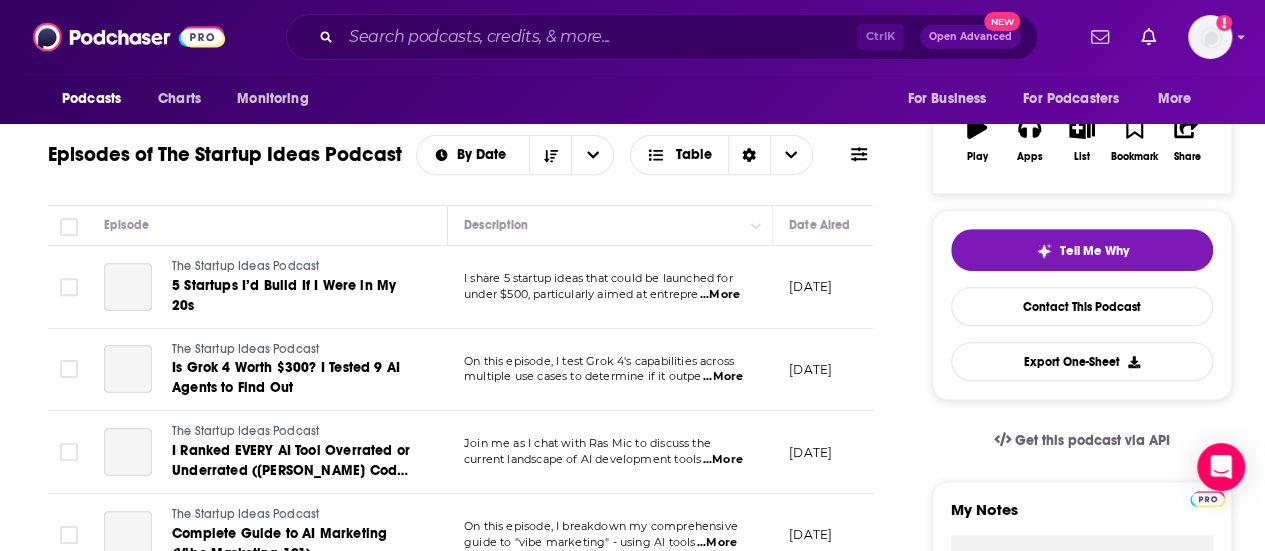 scroll, scrollTop: 400, scrollLeft: 0, axis: vertical 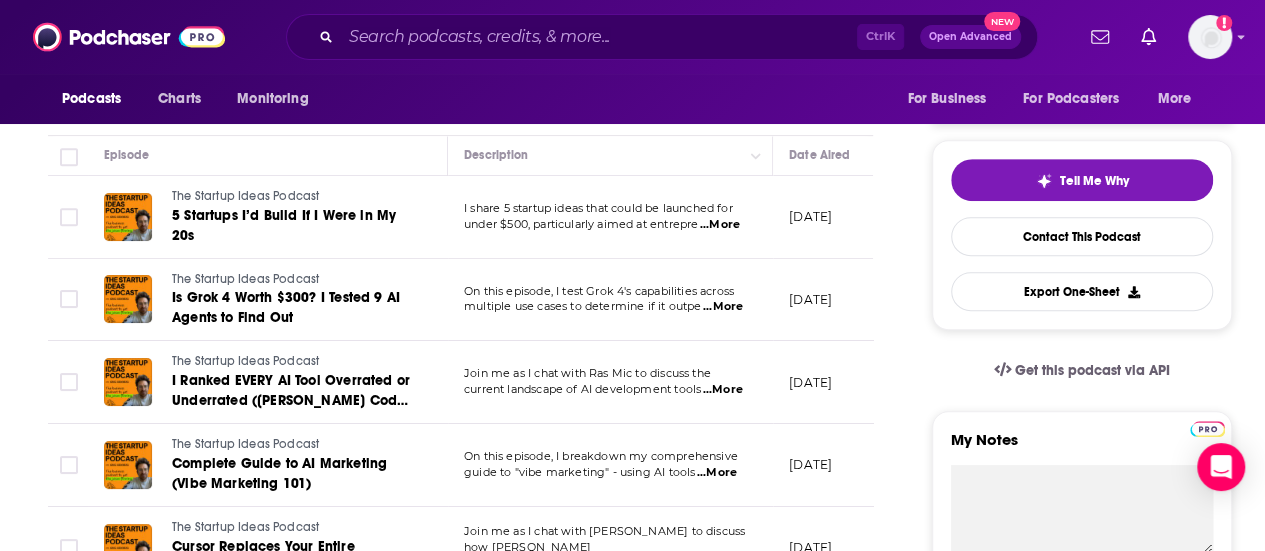 click on "...More" at bounding box center [720, 225] 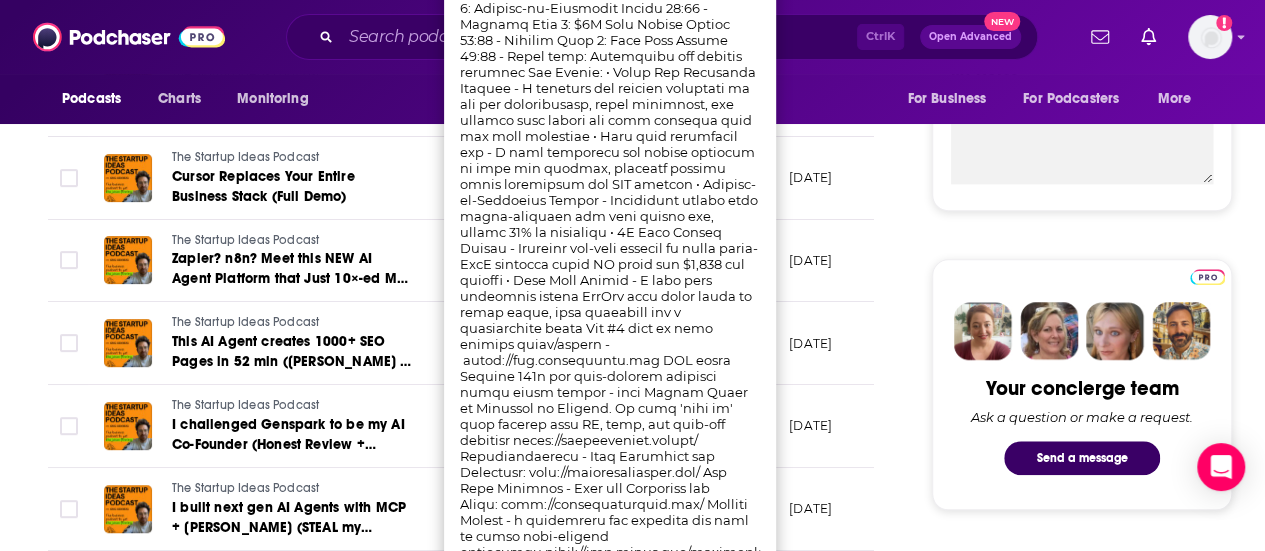 scroll, scrollTop: 900, scrollLeft: 0, axis: vertical 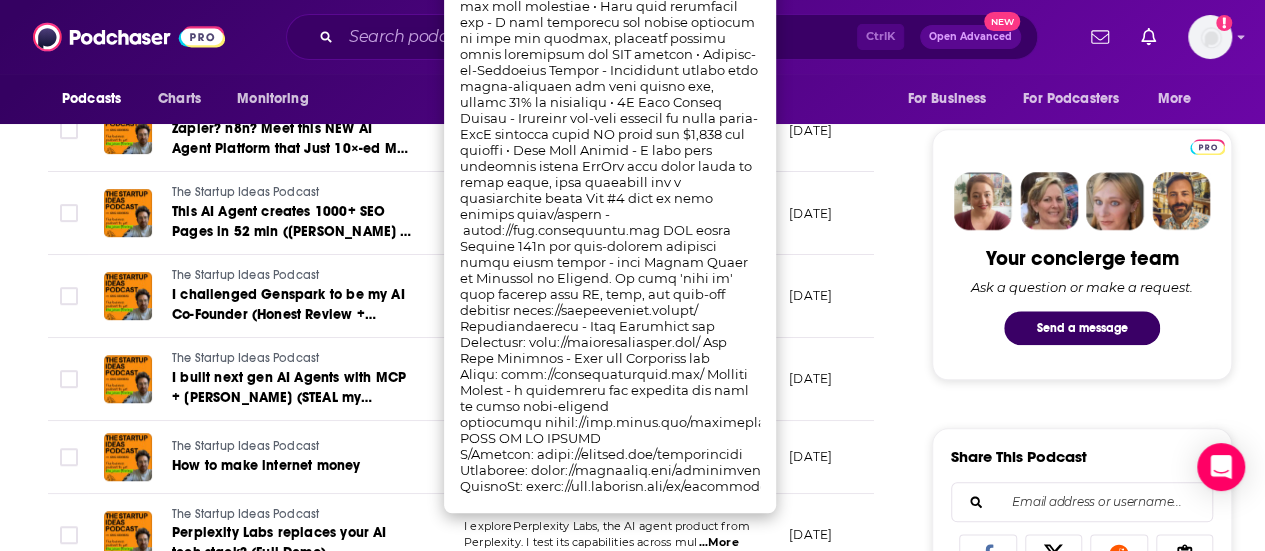 click on "About Insights Episodes 246 Reviews Credits 2 Lists 5 Similar Episodes of The Startup Ideas Podcast By Date Table Episode Description Date Aired Reach Episode Guests Length The Startup Ideas Podcast 5 Startups I’d Build If I Were in My 20s I share 5 startup ideas that could be launched for under $500, particularly aimed at entrepre  ...More [DATE]  Pending -- 12:00 s The Startup Ideas Podcast Is Grok 4 Worth $300? I Tested 9 AI Agents to Find Out On this episode, I test Grok 4's capabilities across multiple use cases to determine if it outpe  ...More [DATE]  Pending -- 40:51 s The Startup Ideas Podcast I Ranked EVERY AI Tool Overrated or Underrated ([PERSON_NAME] Code, Bolt, n8n, ManusAI, etc) Join me as I chat with Ras Mic to discuss the current landscape of AI development tools  ...More [DATE] 6k-9k -- 58:00 s The Startup Ideas [PERSON_NAME] Guide to AI Marketing (Vibe Marketing 101) On this episode, I breakdown my comprehensive guide to "vibe marketing" - using AI tools   ...More -- s --" at bounding box center [640, 764] 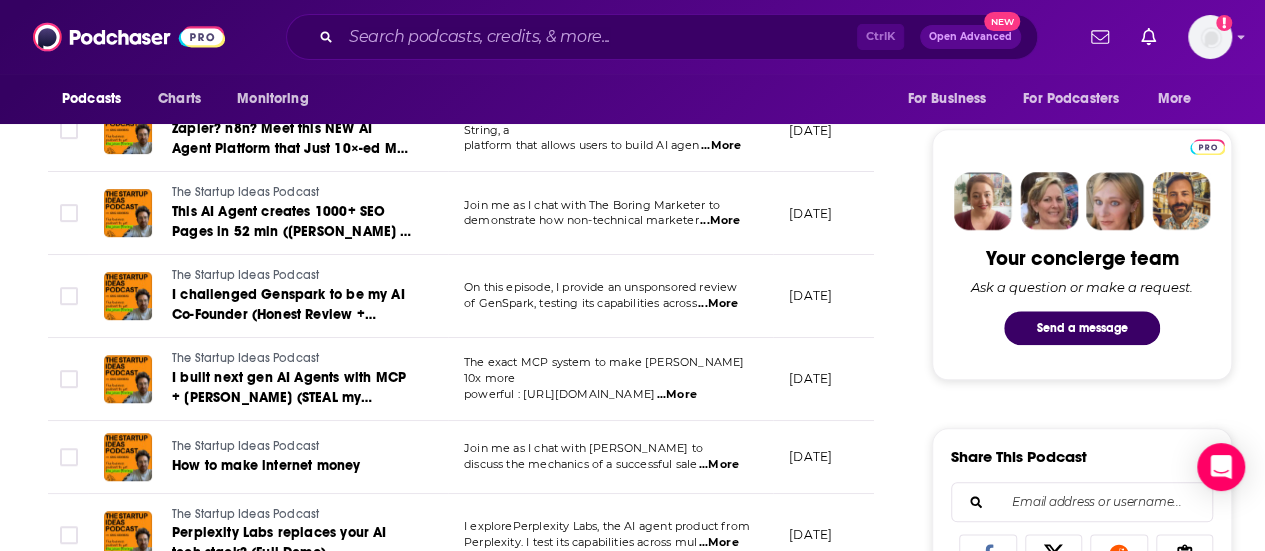 click on "...More" at bounding box center (720, 221) 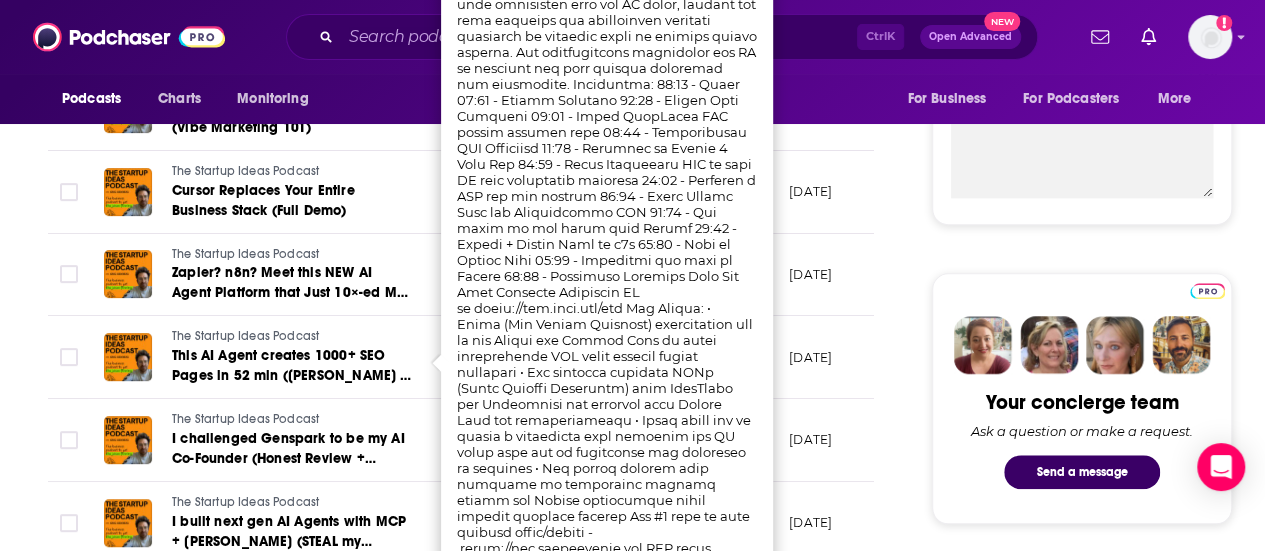 scroll, scrollTop: 600, scrollLeft: 0, axis: vertical 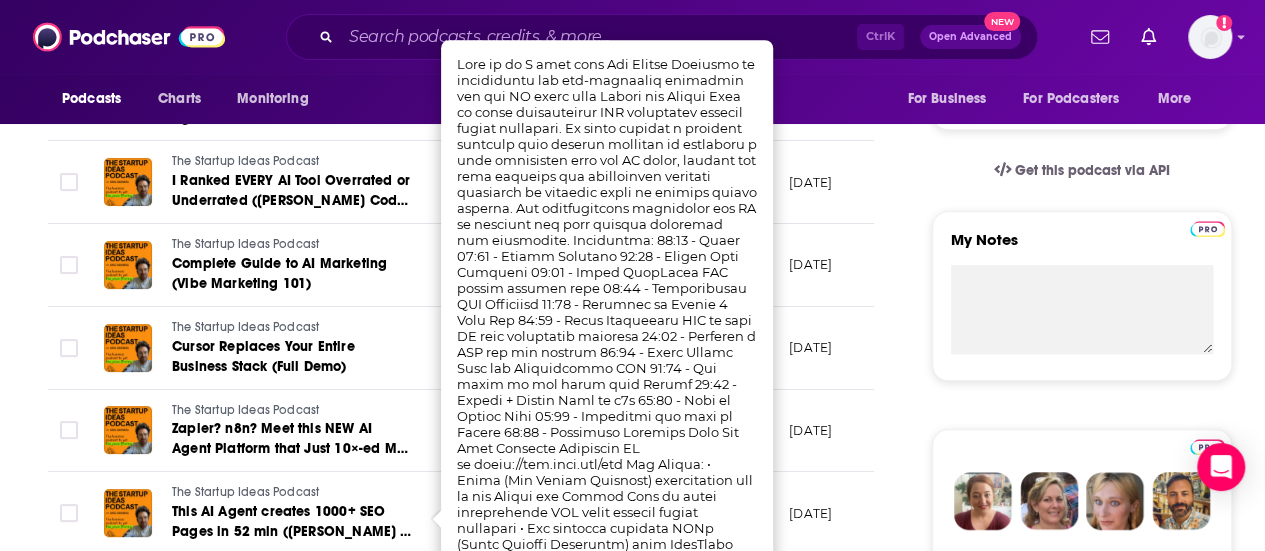 click on "About Insights Episodes 246 Reviews Credits 2 Lists 5 Similar Episodes of The Startup Ideas Podcast By Date Table Episode Description Date Aired Reach Episode Guests Length The Startup Ideas Podcast 5 Startups I’d Build If I Were in My 20s I share 5 startup ideas that could be launched for under $500, particularly aimed at entrepre  ...More [DATE]  Pending -- 12:00 s The Startup Ideas Podcast Is Grok 4 Worth $300? I Tested 9 AI Agents to Find Out On this episode, I test Grok 4's capabilities across multiple use cases to determine if it outpe  ...More [DATE]  Pending -- 40:51 s The Startup Ideas Podcast I Ranked EVERY AI Tool Overrated or Underrated ([PERSON_NAME] Code, Bolt, n8n, ManusAI, etc) Join me as I chat with Ras Mic to discuss the current landscape of AI development tools  ...More [DATE] 6k-9k -- 58:00 s The Startup Ideas [PERSON_NAME] Guide to AI Marketing (Vibe Marketing 101) On this episode, I breakdown my comprehensive guide to "vibe marketing" - using AI tools   ...More -- s --" at bounding box center [474, 1090] 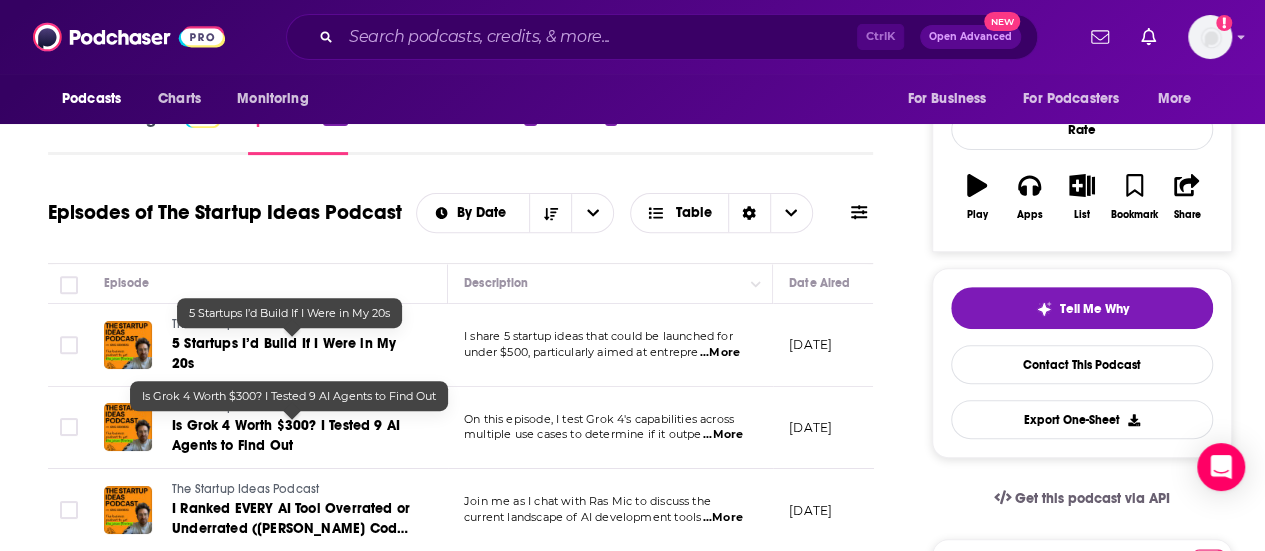 scroll, scrollTop: 0, scrollLeft: 0, axis: both 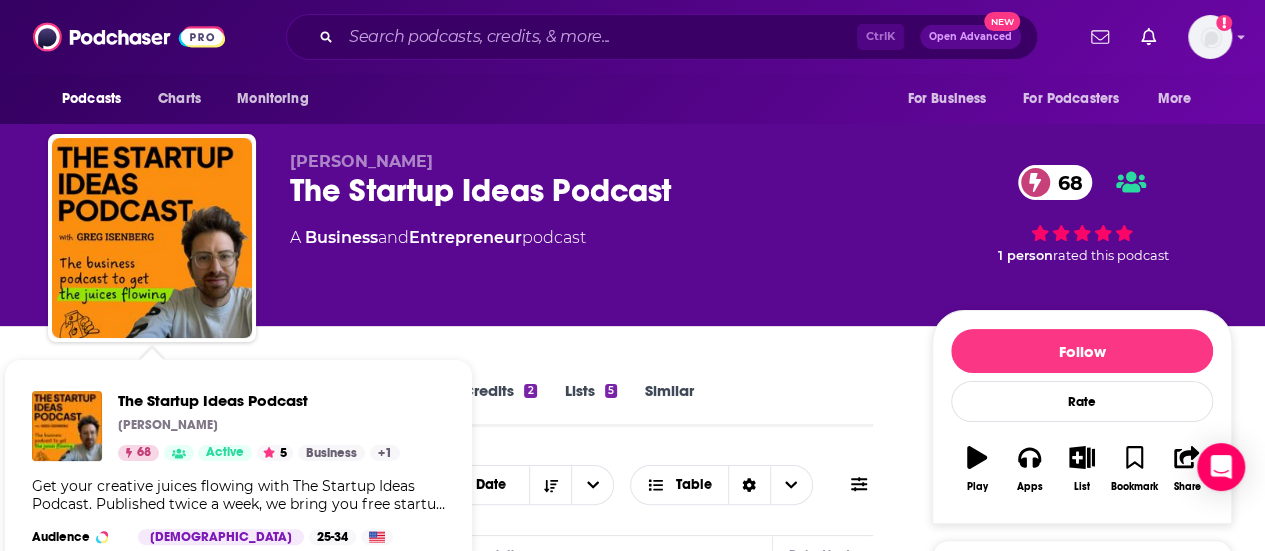 click on "About Insights Episodes 246 Reviews Credits 2 Lists 5 Similar Episodes of The Startup Ideas Podcast By Date Table Episode Description Date Aired Reach Episode Guests Length The Startup Ideas Podcast 5 Startups I’d Build If I Were in My 20s I share 5 startup ideas that could be launched for under $500, particularly aimed at entrepre  ...More [DATE]  Pending -- 12:00 s The Startup Ideas Podcast Is Grok 4 Worth $300? I Tested 9 AI Agents to Find Out On this episode, I test Grok 4's capabilities across multiple use cases to determine if it outpe  ...More [DATE]  Pending -- 40:51 s The Startup Ideas Podcast I Ranked EVERY AI Tool Overrated or Underrated ([PERSON_NAME] Code, Bolt, n8n, ManusAI, etc) Join me as I chat with Ras Mic to discuss the current landscape of AI development tools  ...More [DATE] 6k-9k -- 58:00 s The Startup Ideas [PERSON_NAME] Guide to AI Marketing (Vibe Marketing 101) On this episode, I breakdown my comprehensive guide to "vibe marketing" - using AI tools   ...More -- s --" at bounding box center (640, 1664) 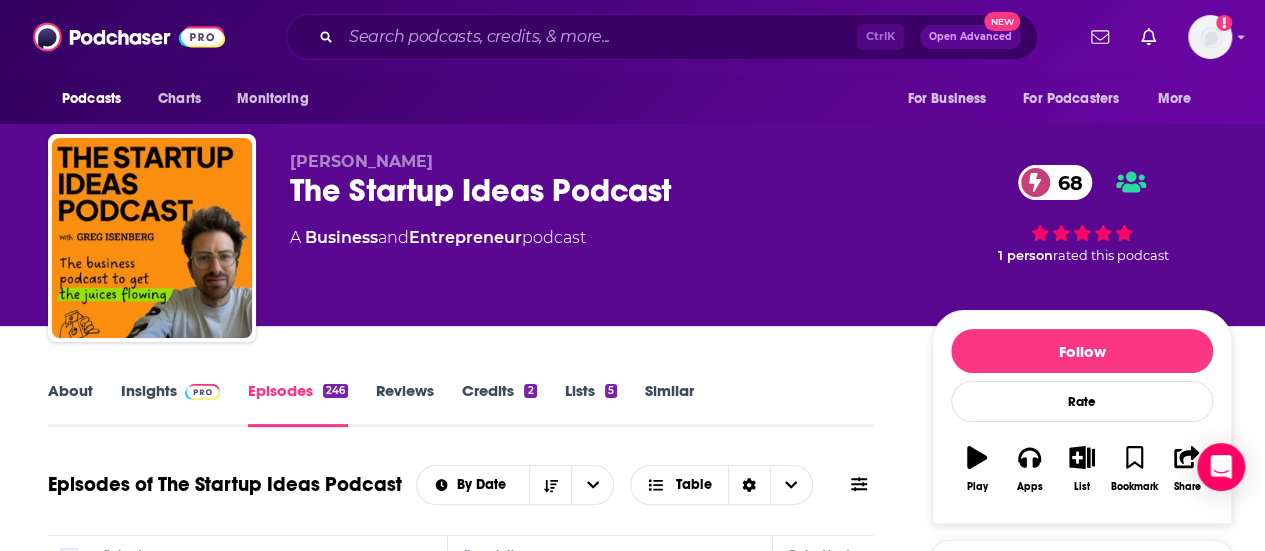click on "Insights" at bounding box center [170, 404] 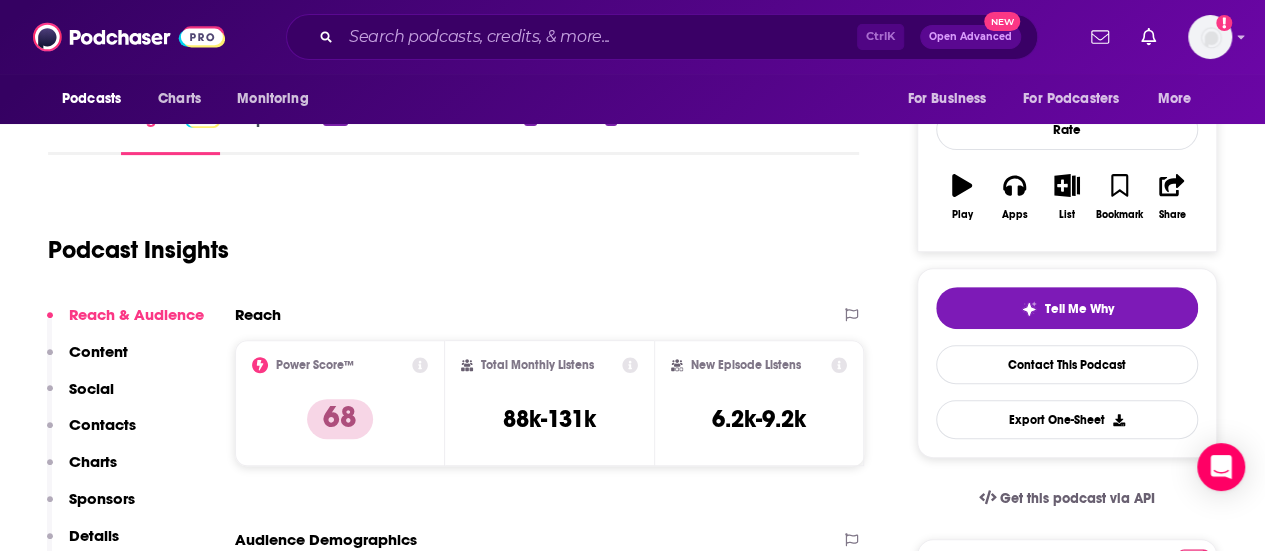 scroll, scrollTop: 400, scrollLeft: 0, axis: vertical 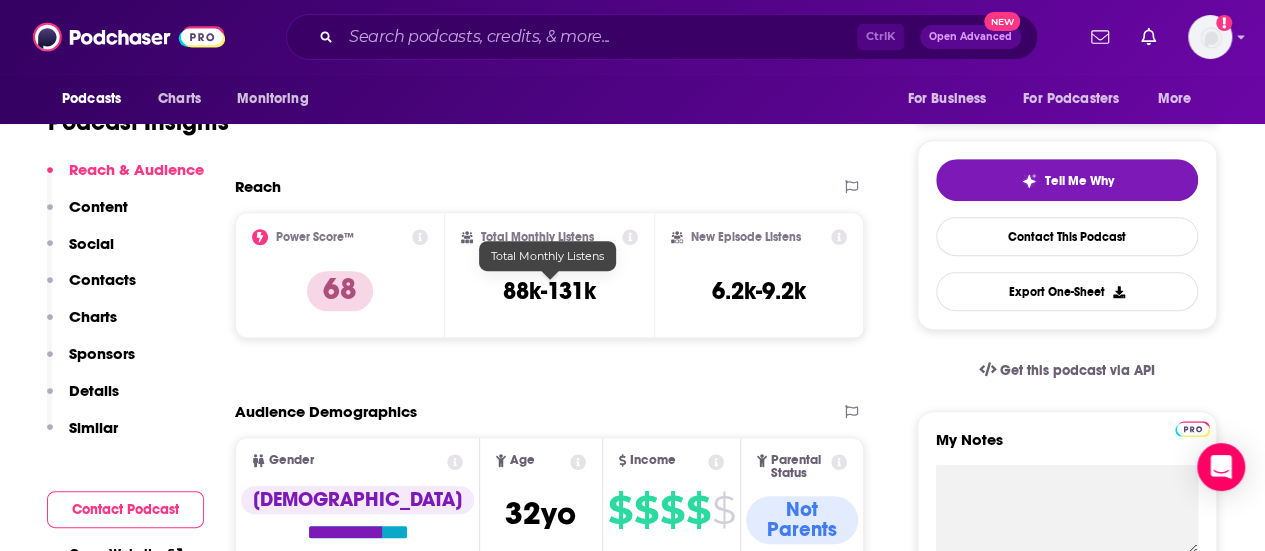 click on "88k-131k" at bounding box center (549, 291) 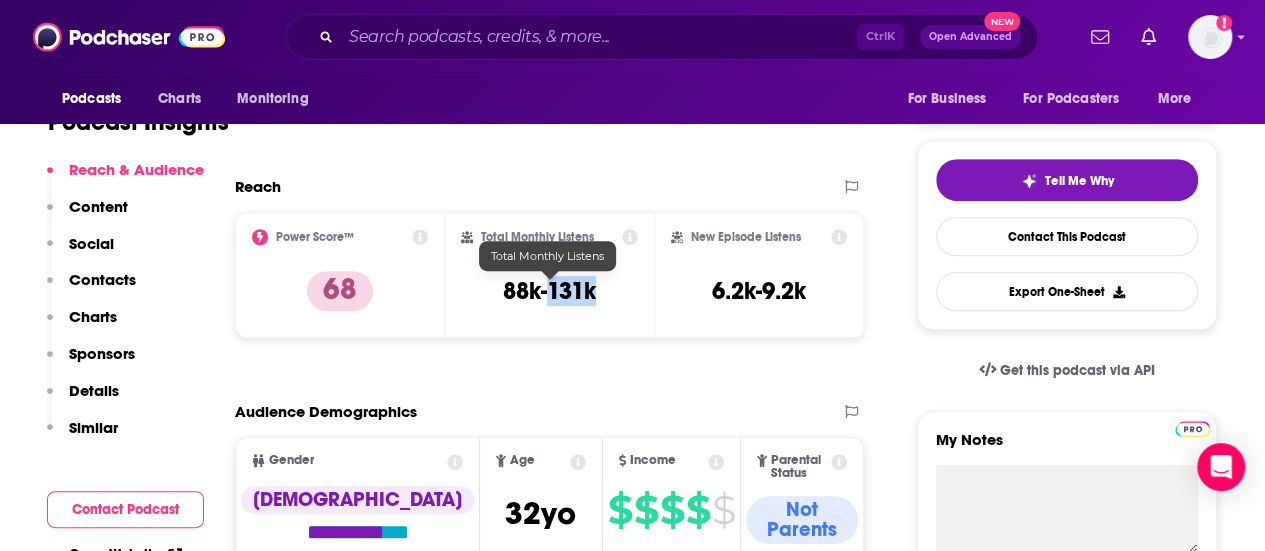 click on "88k-131k" at bounding box center [549, 291] 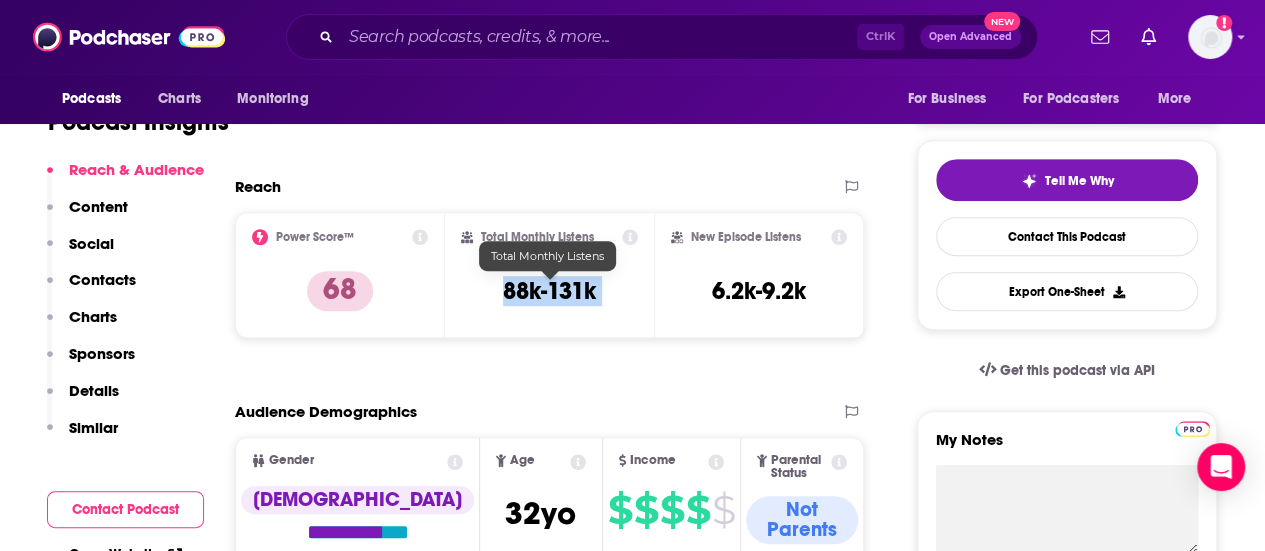 copy on "88k-131k" 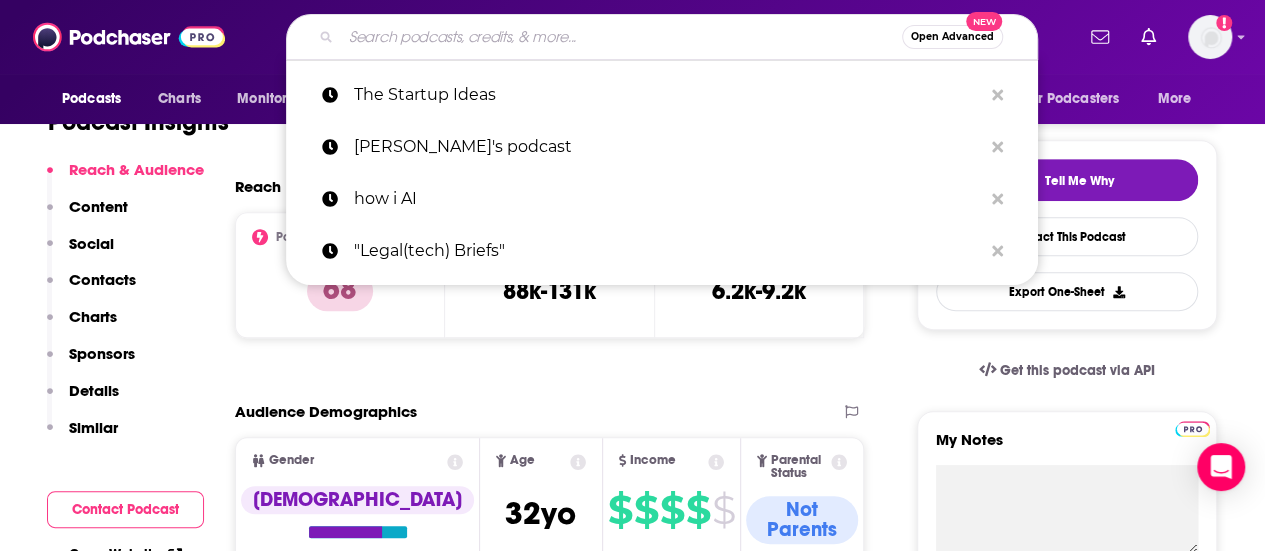 click at bounding box center (621, 37) 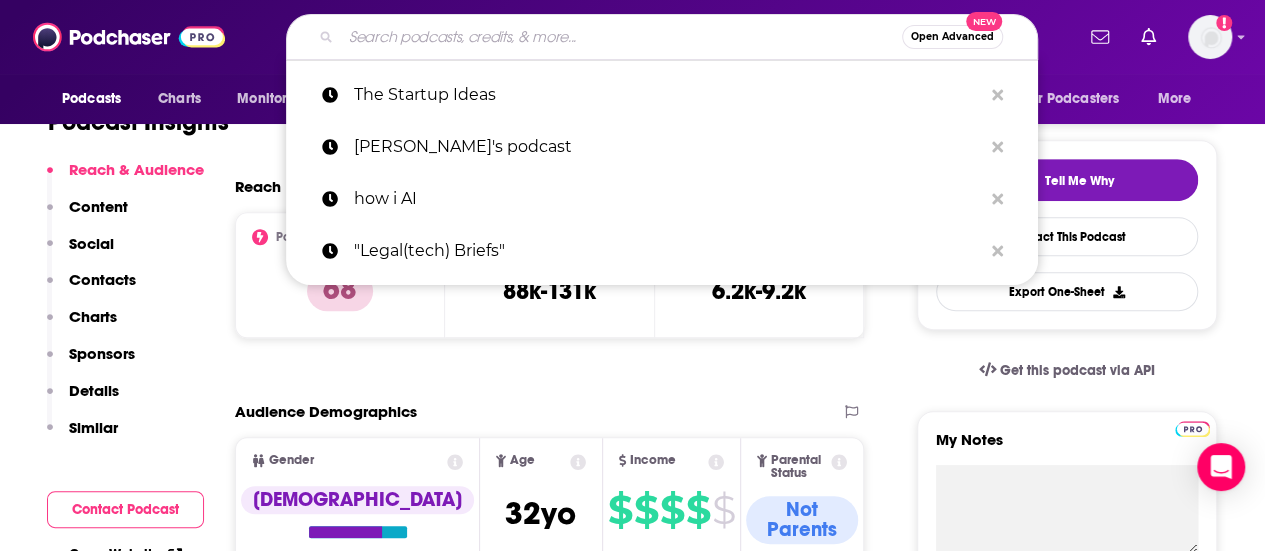 paste on "TBPN" 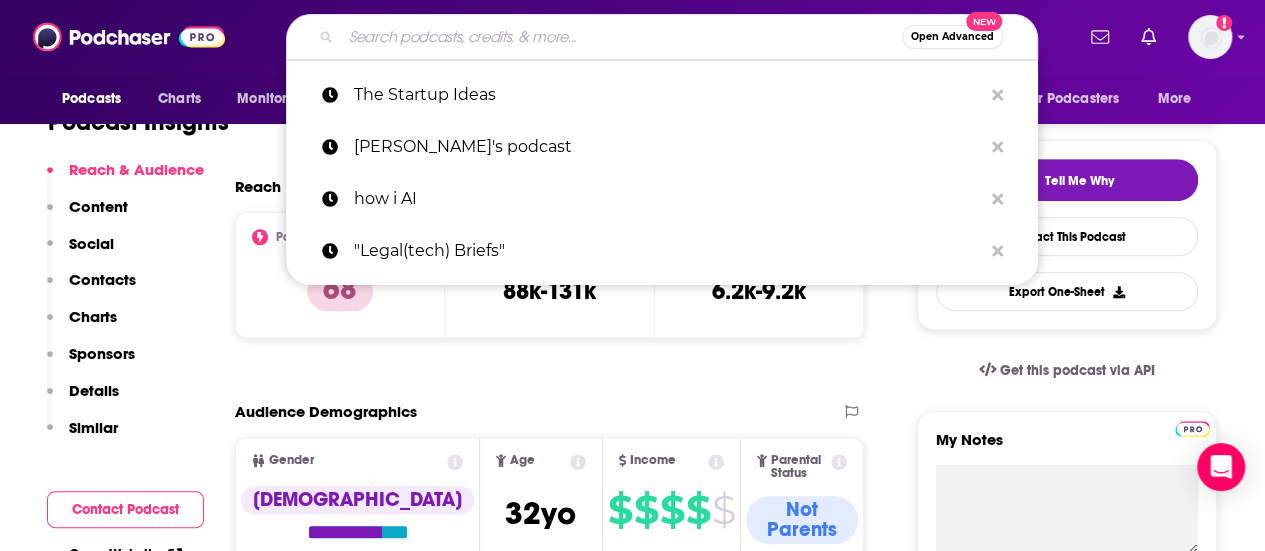 type on "TBPN" 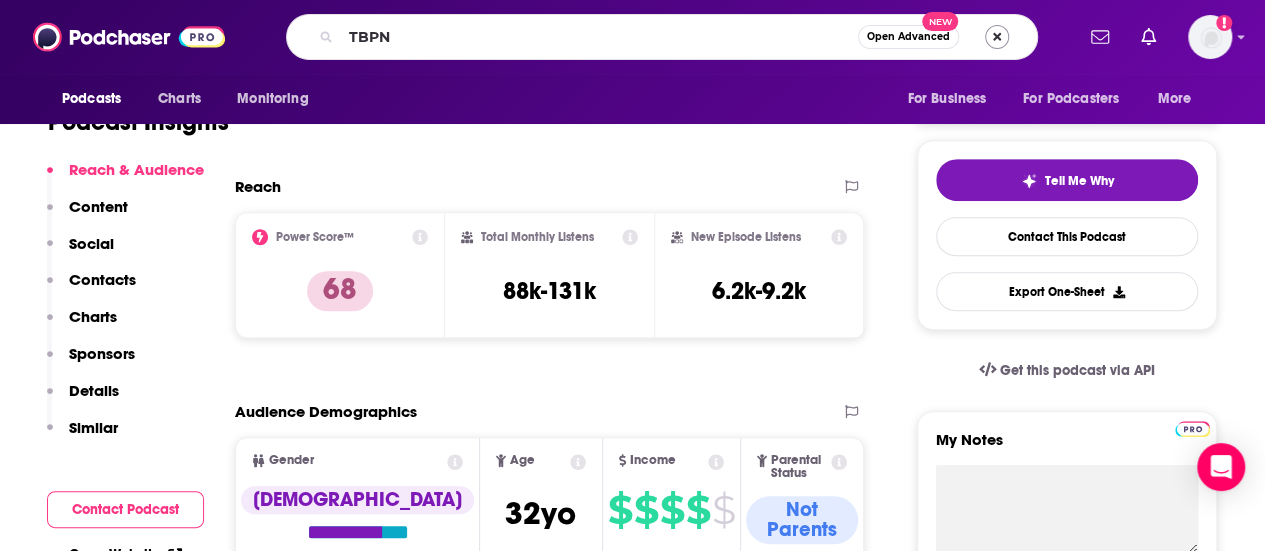 scroll, scrollTop: 0, scrollLeft: 0, axis: both 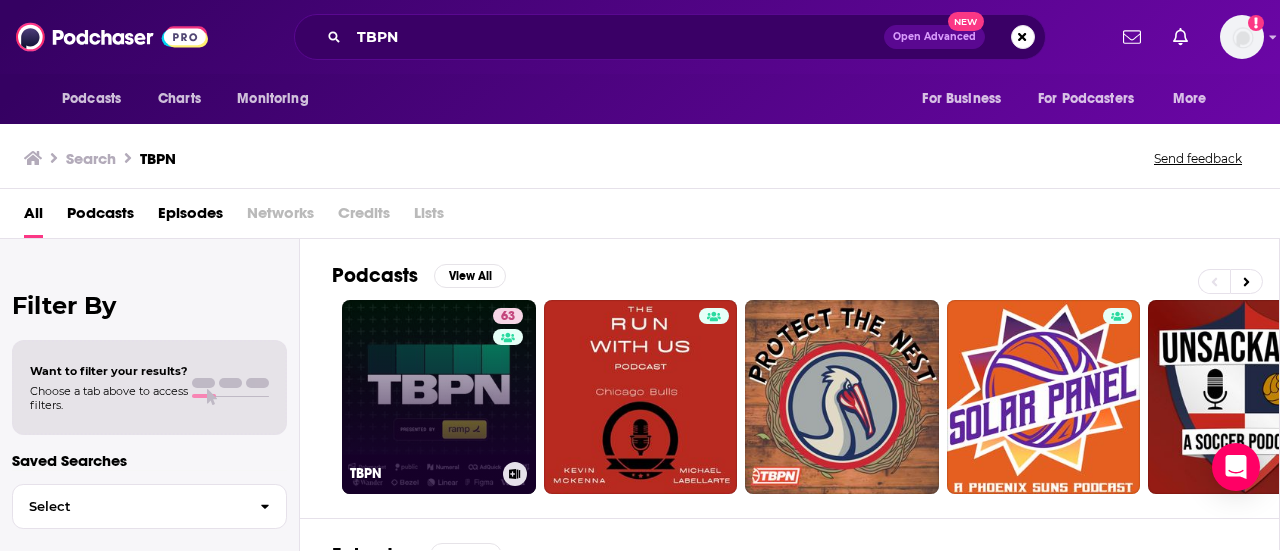 click on "63 TBPN" at bounding box center (439, 397) 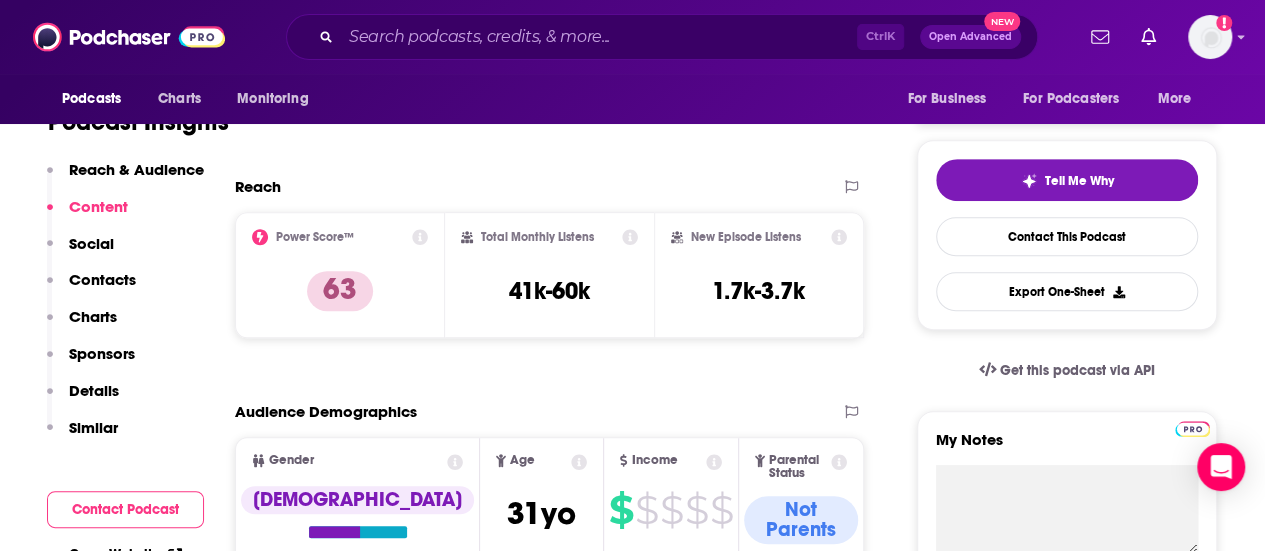 scroll, scrollTop: 0, scrollLeft: 0, axis: both 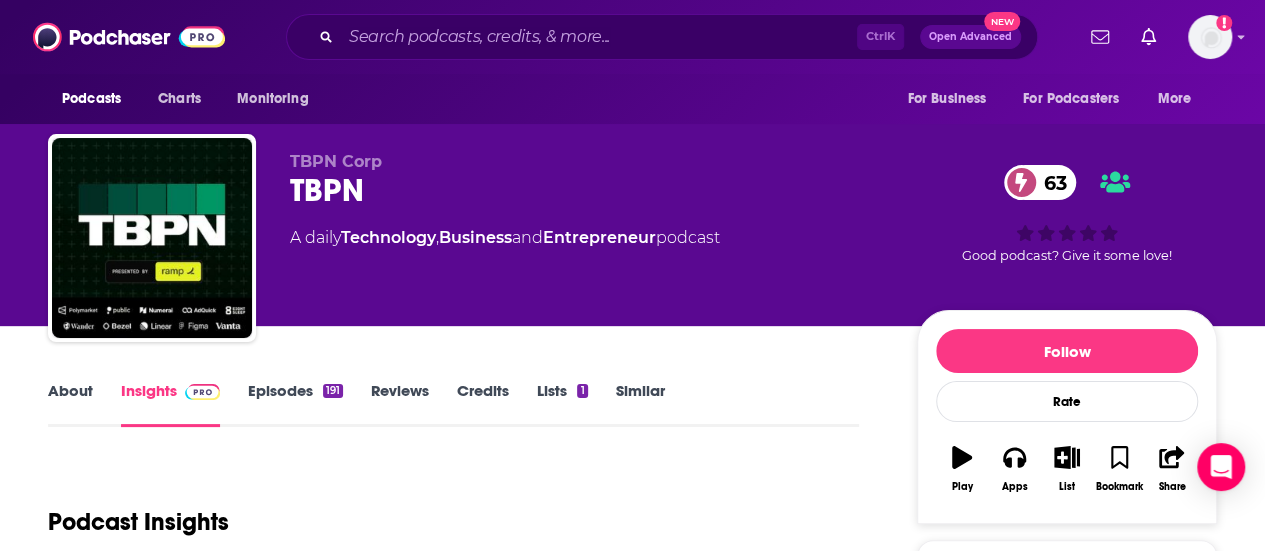 click on "About" at bounding box center [70, 404] 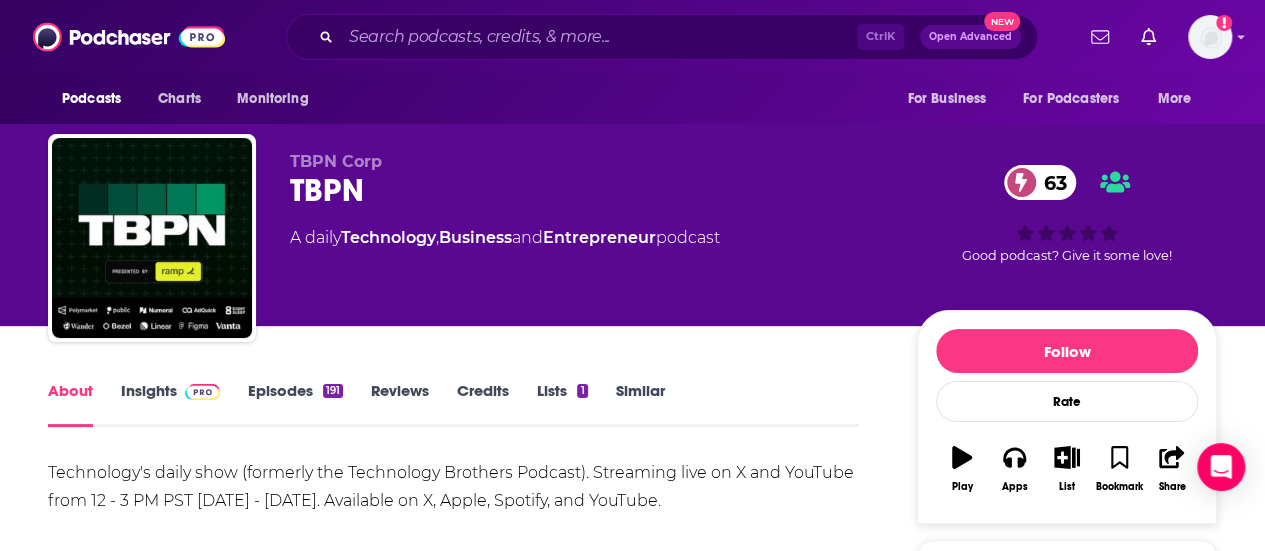 scroll, scrollTop: 200, scrollLeft: 0, axis: vertical 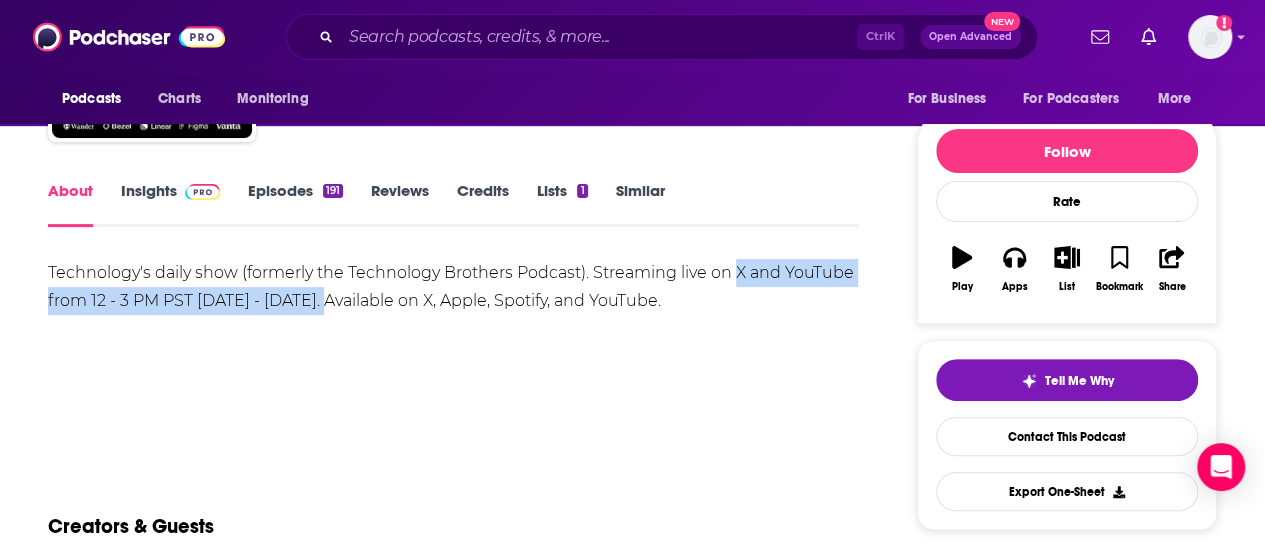 drag, startPoint x: 738, startPoint y: 275, endPoint x: 332, endPoint y: 311, distance: 407.59293 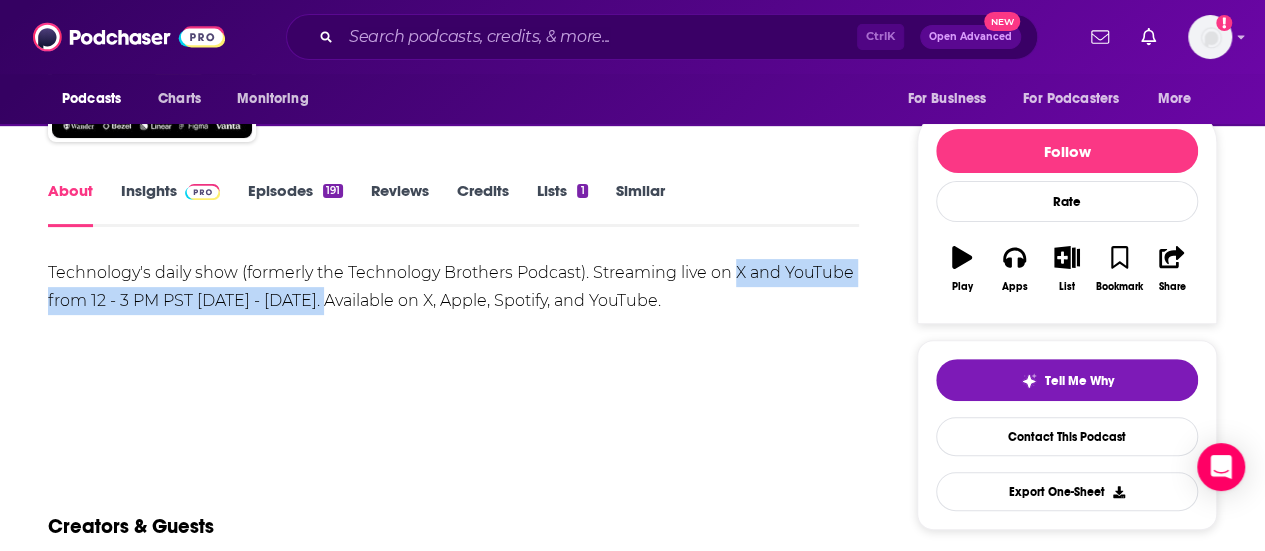 click on "Technology's daily show (formerly the Technology Brothers Podcast). Streaming live on X and YouTube from 12 - 3 PM PST [DATE] - [DATE]. Available on X, Apple, Spotify, and YouTube." at bounding box center (453, 287) 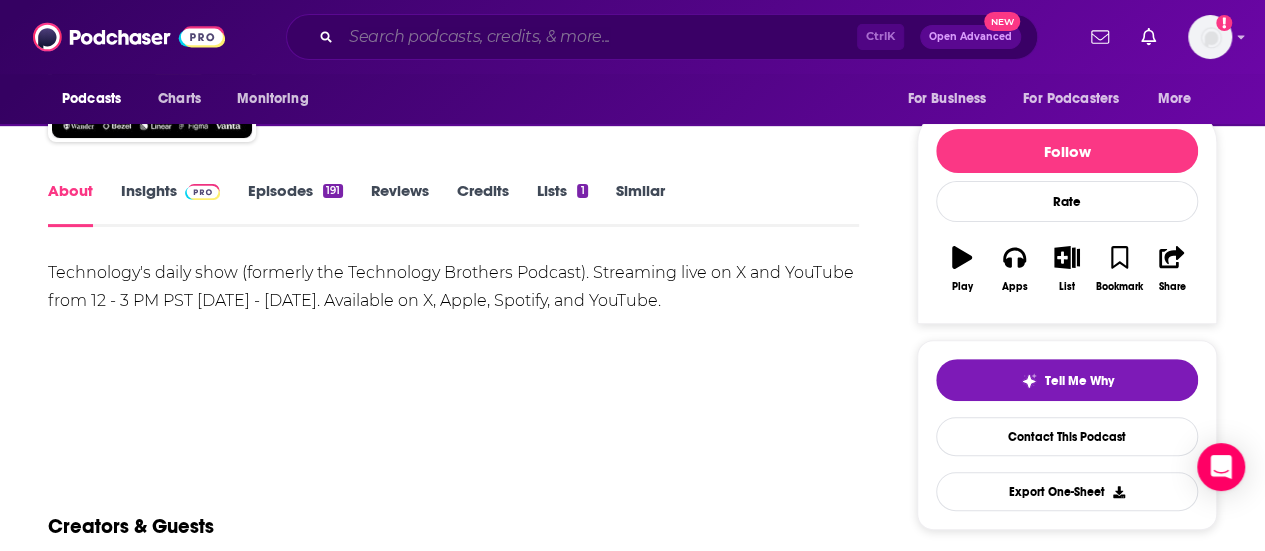 click at bounding box center (599, 37) 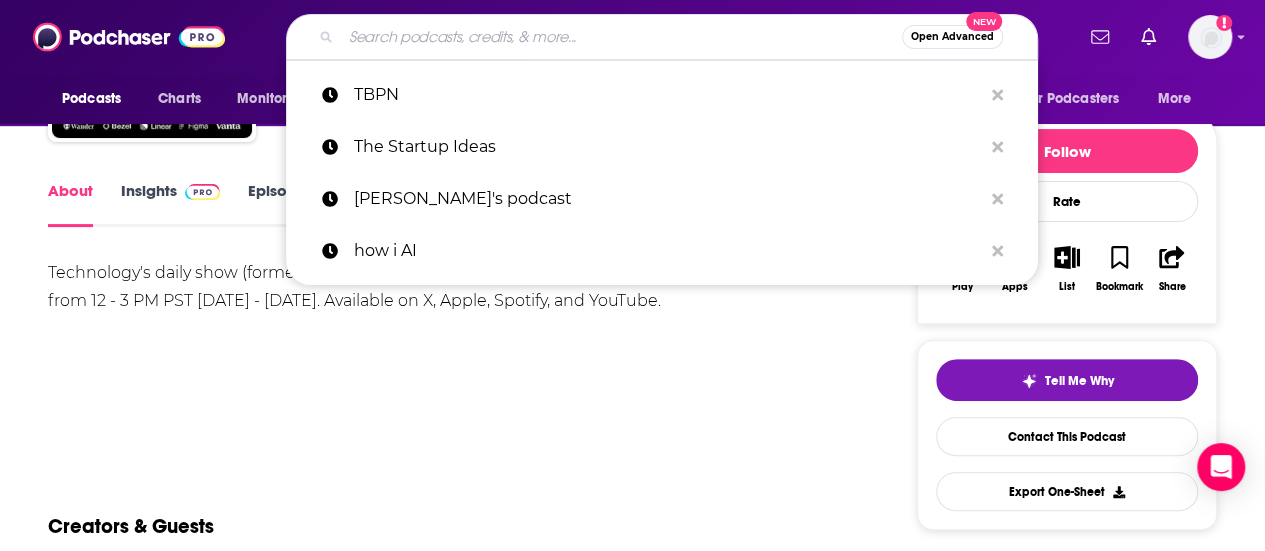 paste on "AlchemyAmerican" 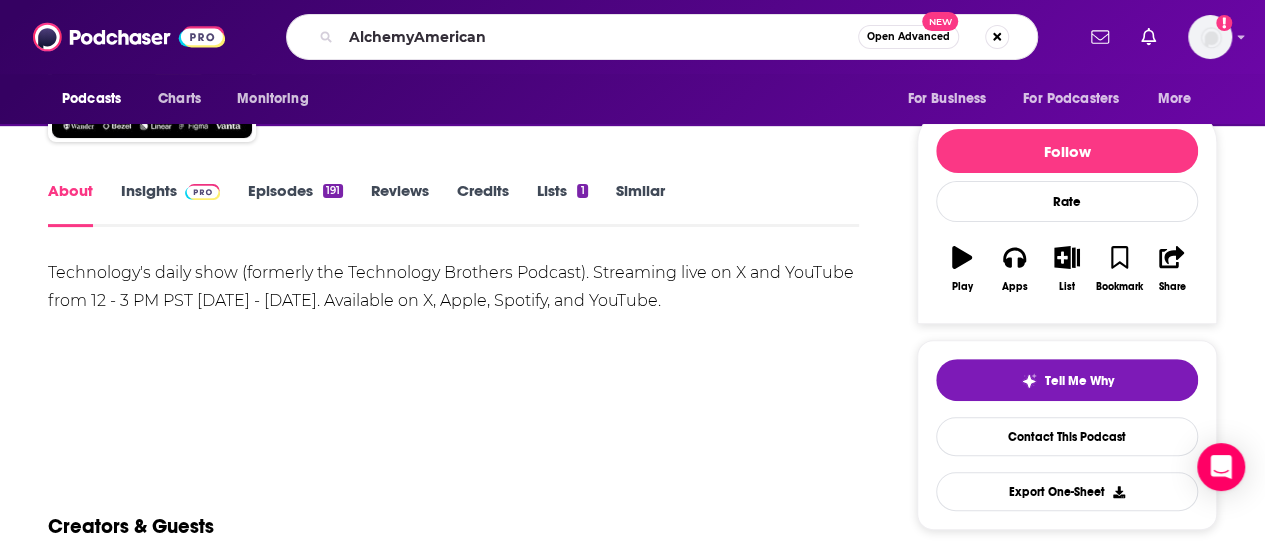 scroll, scrollTop: 0, scrollLeft: 0, axis: both 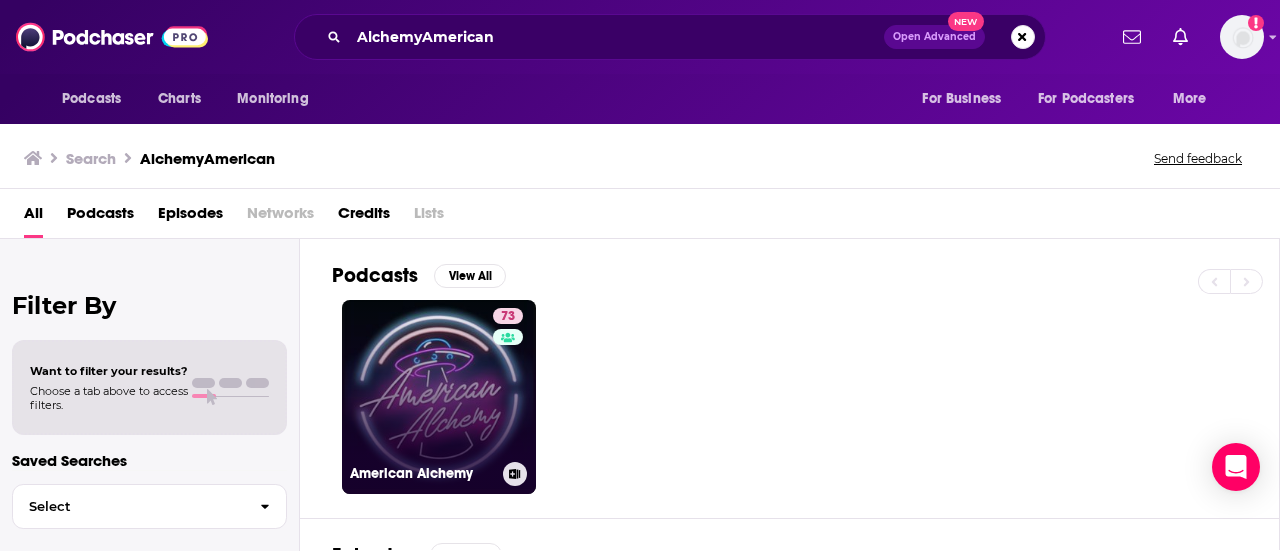 click on "73" at bounding box center [510, 385] 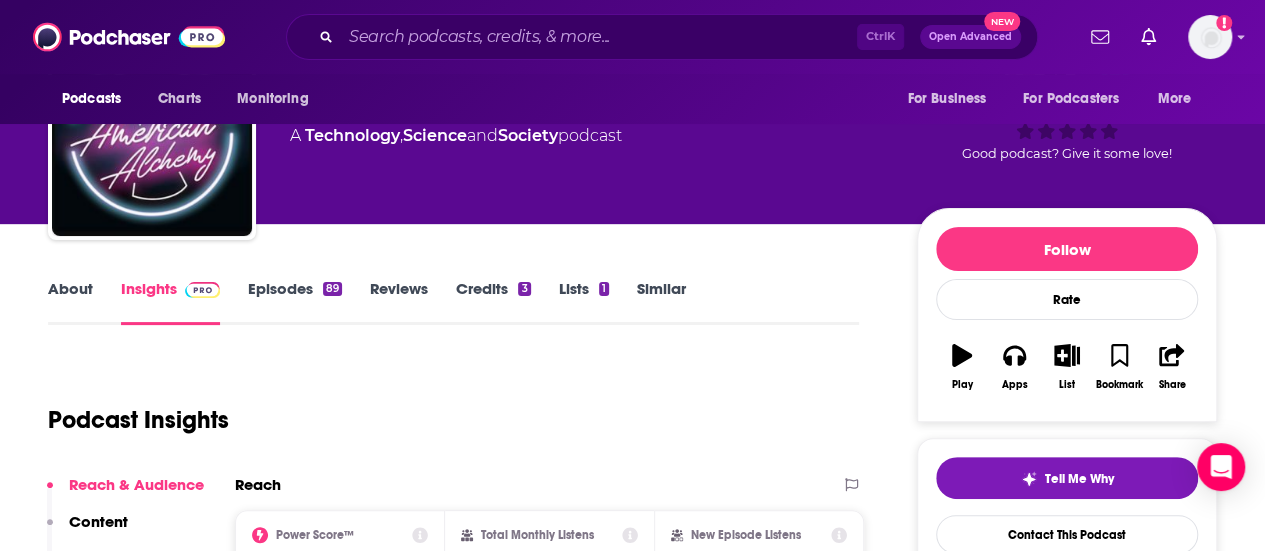 scroll, scrollTop: 100, scrollLeft: 0, axis: vertical 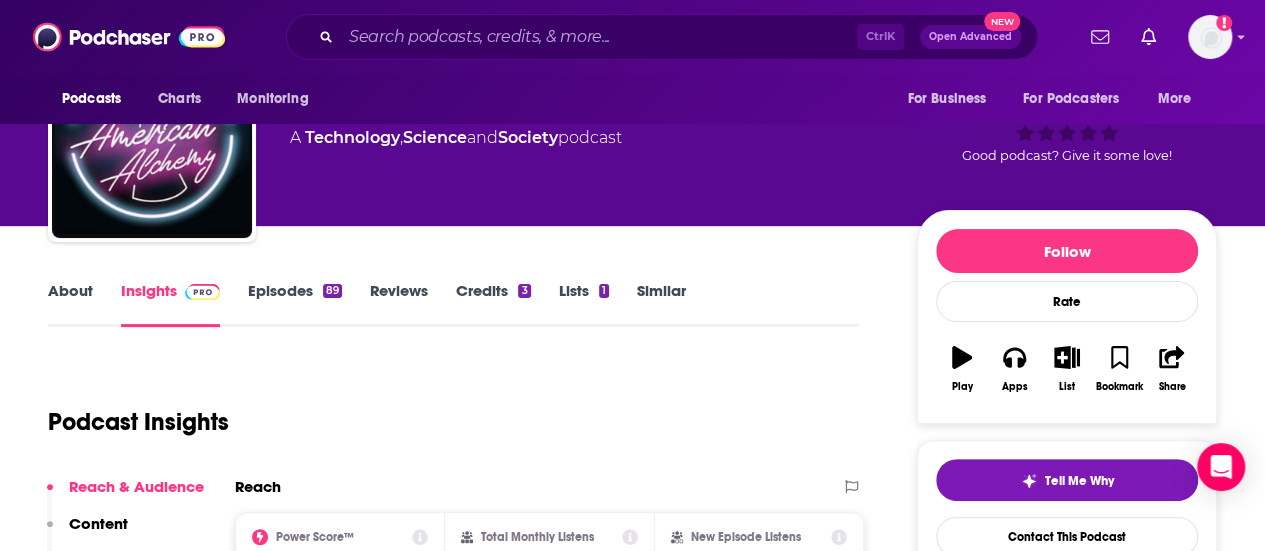 click on "Episodes 89" at bounding box center [295, 304] 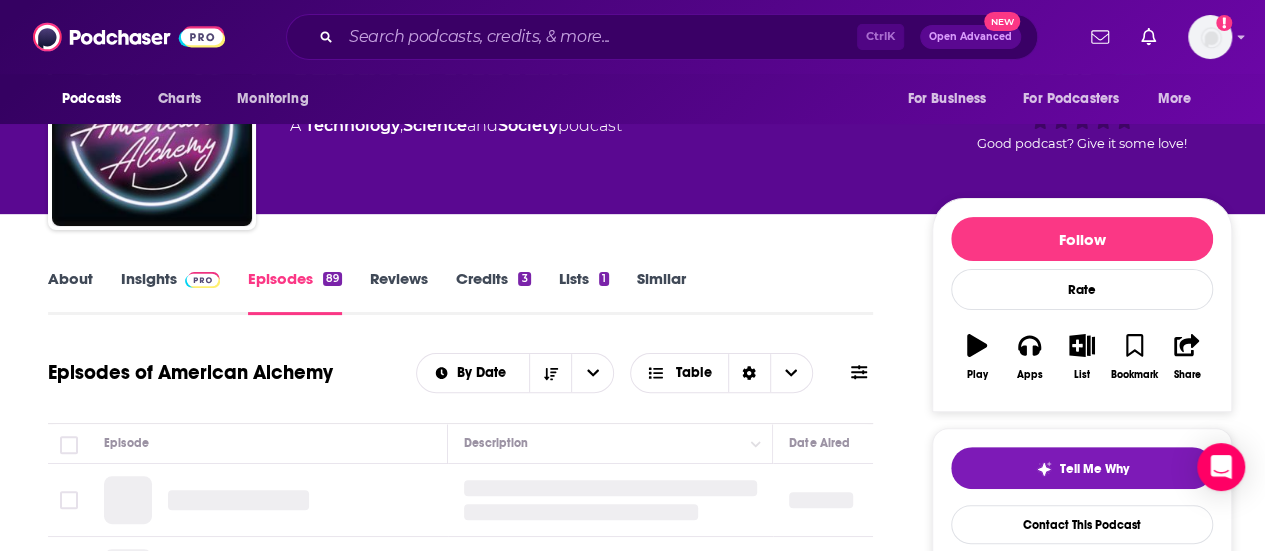 scroll, scrollTop: 300, scrollLeft: 0, axis: vertical 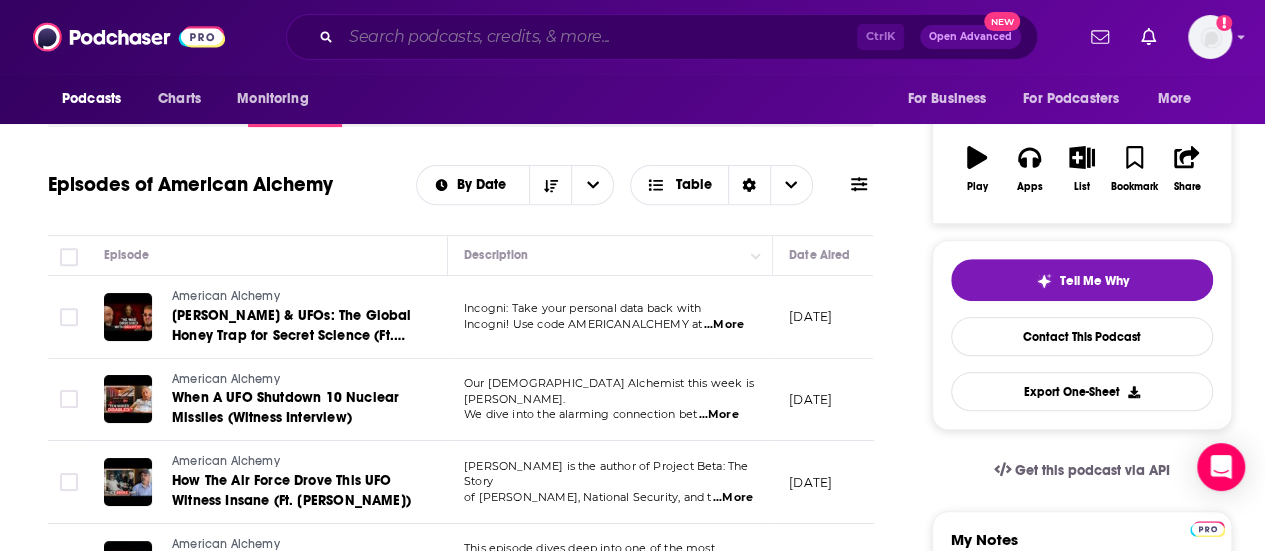 click at bounding box center (599, 37) 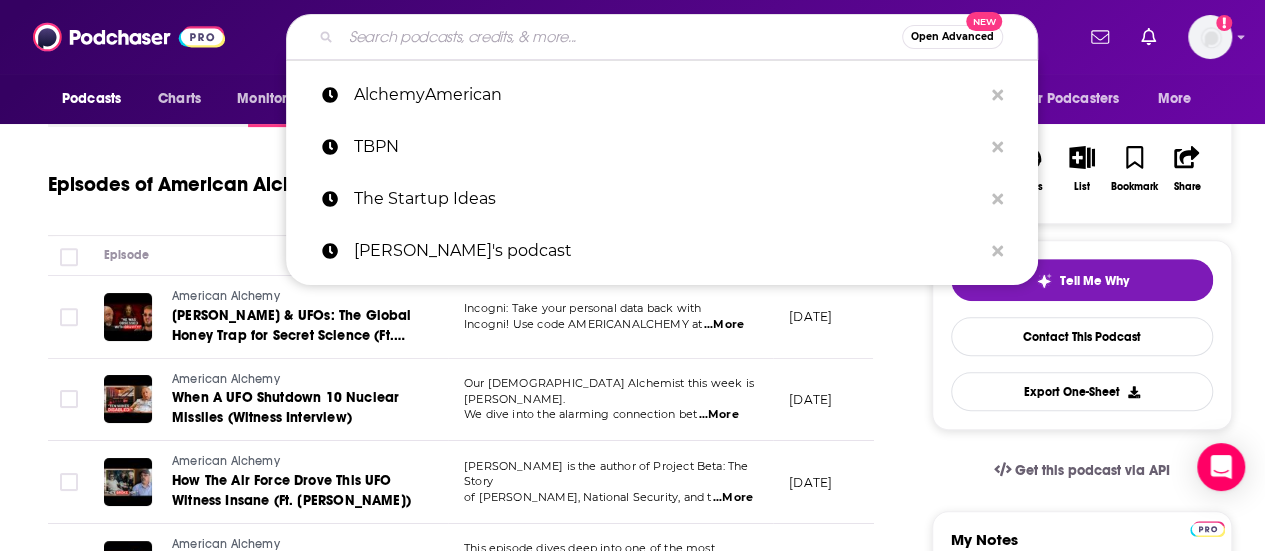 paste on "Invest Like the Best with [PERSON_NAME]" 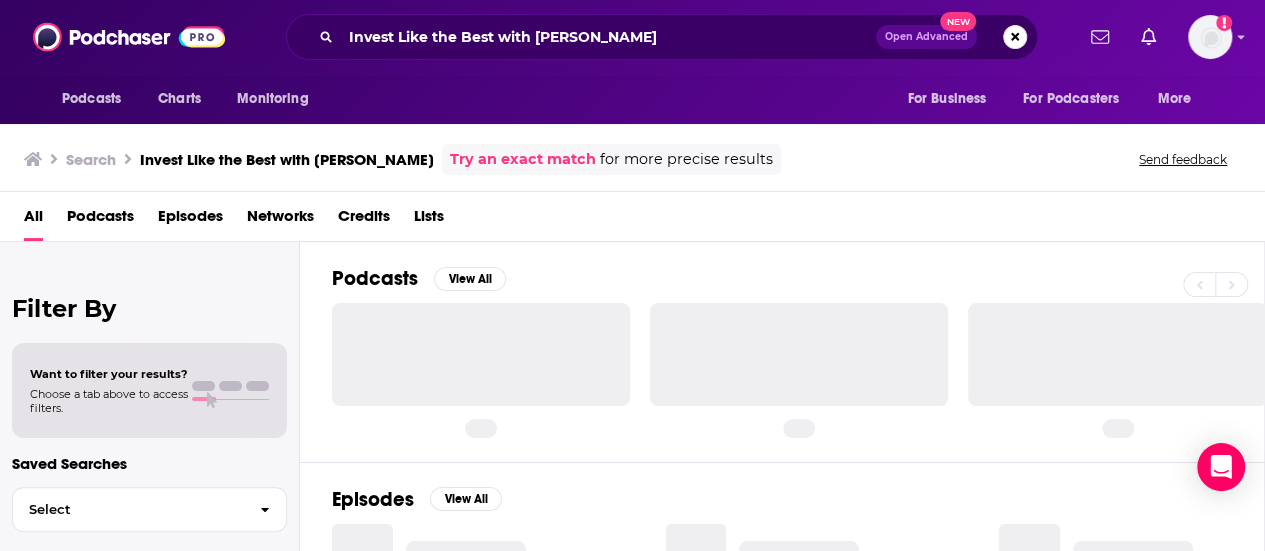 scroll, scrollTop: 0, scrollLeft: 0, axis: both 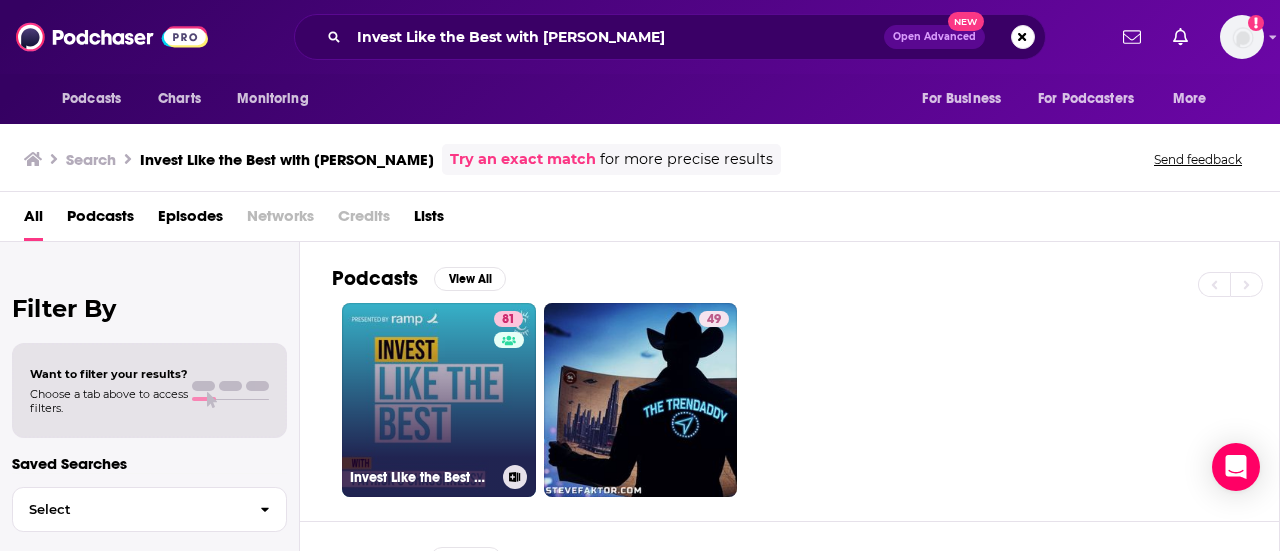 click on "81 Invest Like the Best with [PERSON_NAME]" at bounding box center [439, 400] 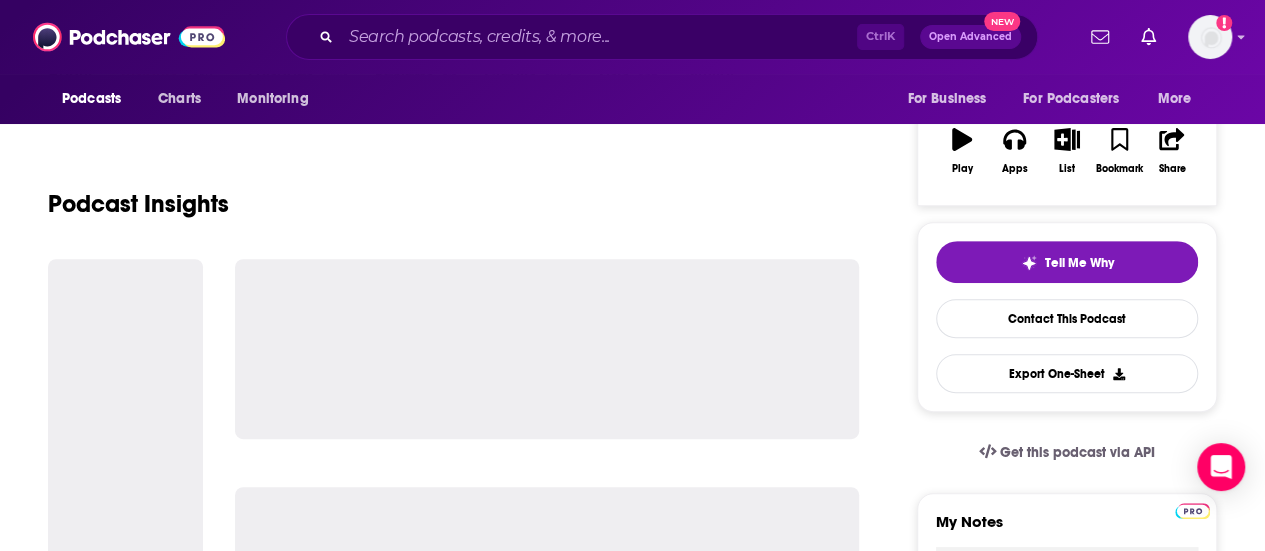scroll, scrollTop: 400, scrollLeft: 0, axis: vertical 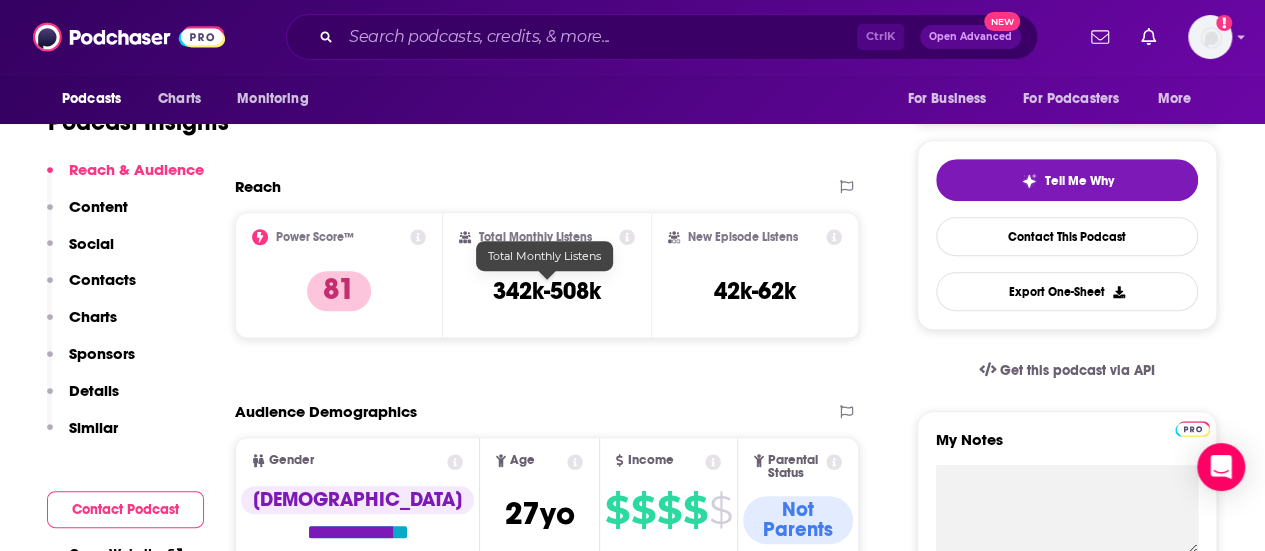 click on "342k-508k" at bounding box center [547, 291] 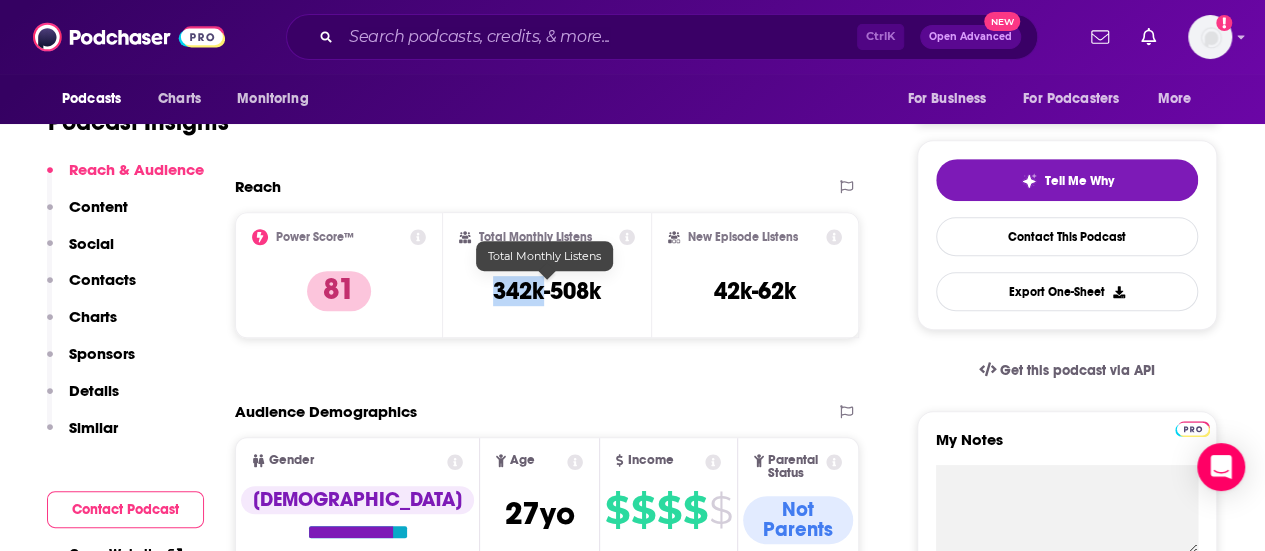 click on "342k-508k" at bounding box center [547, 291] 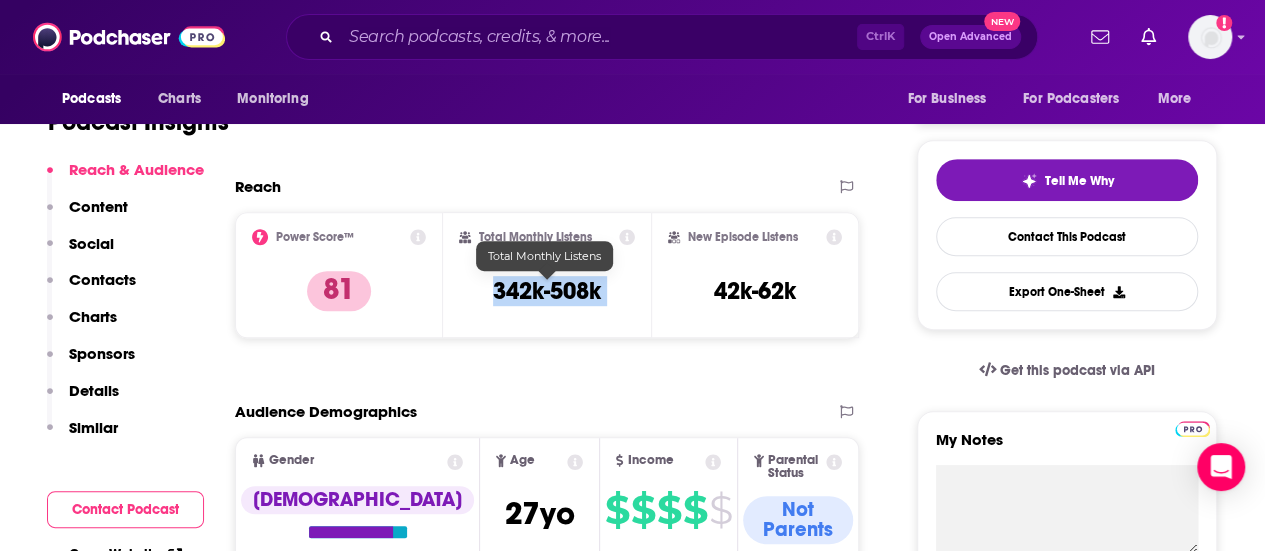 click on "342k-508k" at bounding box center (547, 291) 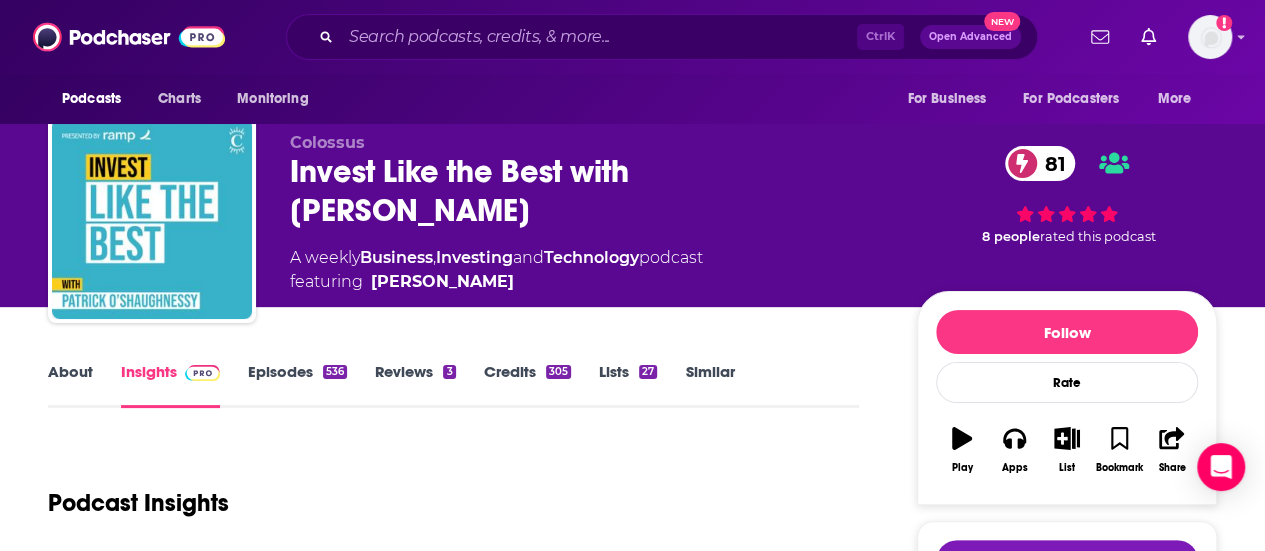 scroll, scrollTop: 0, scrollLeft: 0, axis: both 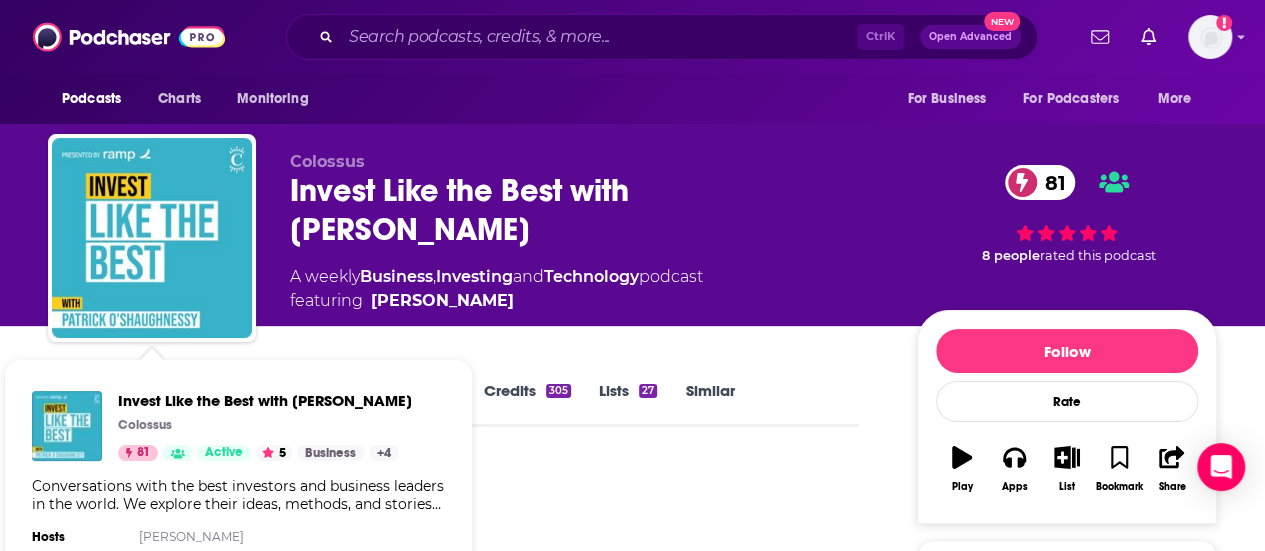 click on "Invest Like the Best with [PERSON_NAME] 81 Active 5 Business + 4 Conversations with the best investors and business leaders in the world. We explore their ideas, methods, and stories to help you better invest your time and money. Hear stock market and boardroom insights you can't find anywhere else. If you're a professional investor, CEO, entrepreneur, or business strategist, this is for you. Explore all our episodes and learn more at [URL][DOMAIN_NAME] Hosts   [PERSON_NAME]" at bounding box center [238, 470] 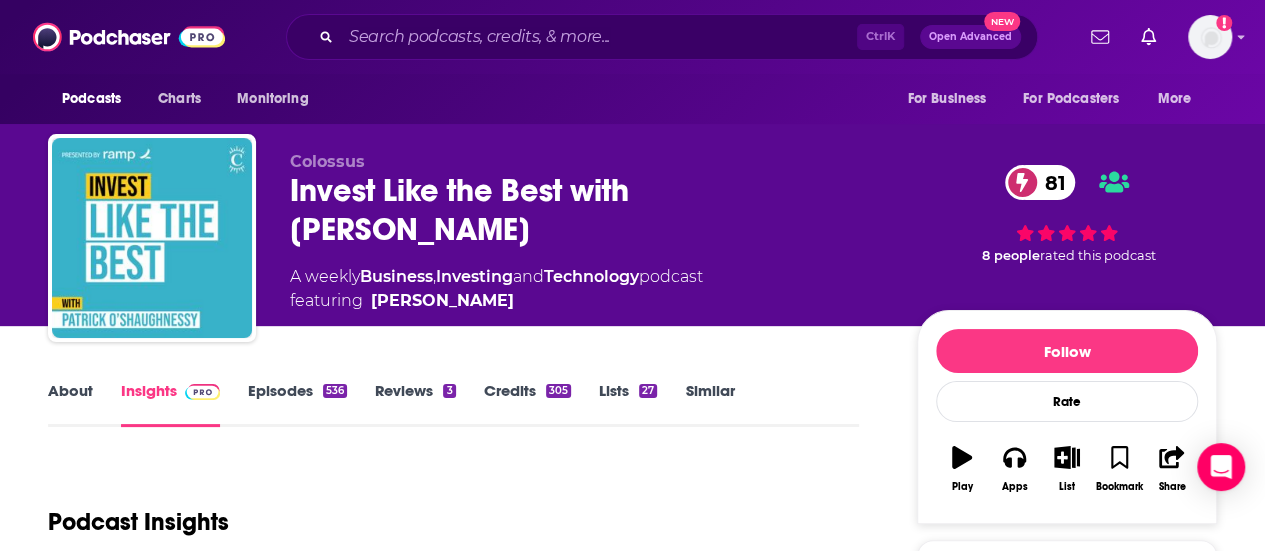 click on "About Insights Episodes 536 Reviews 3 Credits 305 Lists 27 Similar Podcast Insights Reach & Audience Content Social Contacts Charts Sponsors Details Similar Contact Podcast Open Website  Reach Power Score™ 81 Total Monthly Listens 342k-508k New Episode Listens 42k-62k Export One-Sheet Audience Demographics Gender [DEMOGRAPHIC_DATA] Age [DEMOGRAPHIC_DATA] yo Income $ $ $ $ $ Parental Status Not Parents Countries 1 [GEOGRAPHIC_DATA] 2 [GEOGRAPHIC_DATA] 3 [GEOGRAPHIC_DATA] 4 [GEOGRAPHIC_DATA] 5 [GEOGRAPHIC_DATA] Top Cities [GEOGRAPHIC_DATA], [GEOGRAPHIC_DATA] , [GEOGRAPHIC_DATA] , [US_STATE], [GEOGRAPHIC_DATA] , [GEOGRAPHIC_DATA] , [GEOGRAPHIC_DATA] , [GEOGRAPHIC_DATA] Interests Society - Work , Finance , Finance - Investing , Sports , Travel , Shopping - Retail Jobs Investment/Asset Managers , Company Founders , Software Engineers , Directors , Principals/Owners , Financial Advisors Ethnicities White / Caucasian , [DEMOGRAPHIC_DATA] , [DEMOGRAPHIC_DATA] , Hispanic Show More Content Political Skew Neutral/Mixed Socials X/Twitter @InvestLikeBest 27k Twitter @patrick_oshag Host 285k Contacts   RSS   Podcast Email Dom [EMAIL_ADDRESS][DOMAIN_NAME] [EMAIL_ADDRESS][DOMAIN_NAME]" at bounding box center [632, 5960] 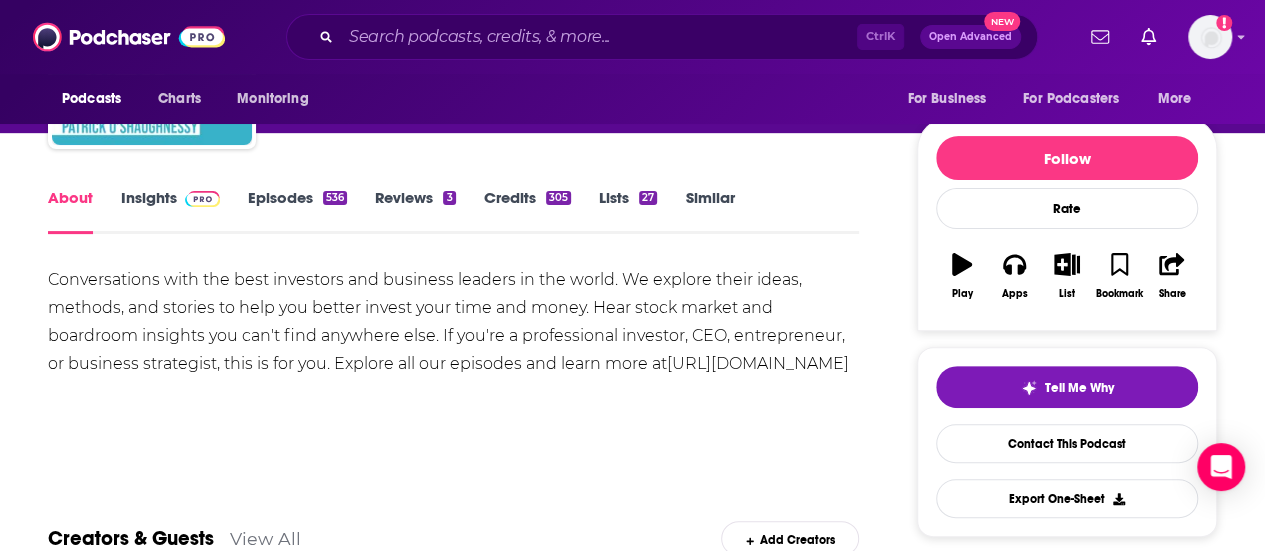scroll, scrollTop: 200, scrollLeft: 0, axis: vertical 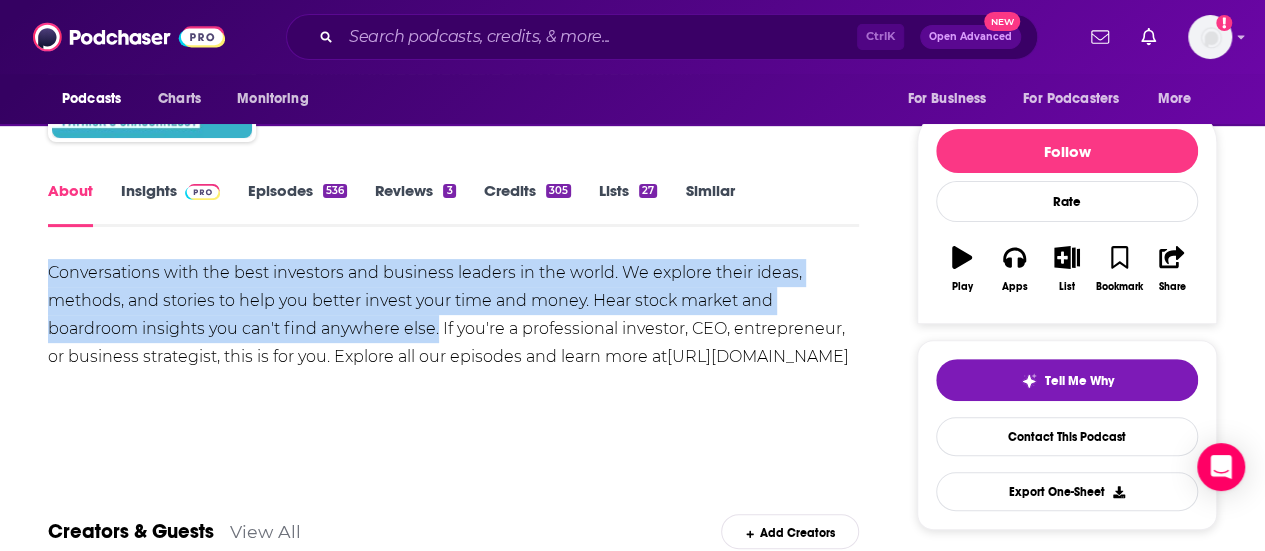 copy on "Conversations with the best investors and business leaders in the world. We explore their ideas, methods, and stories to help you better invest your time and money. Hear stock market and boardroom insights you can't find anywhere else." 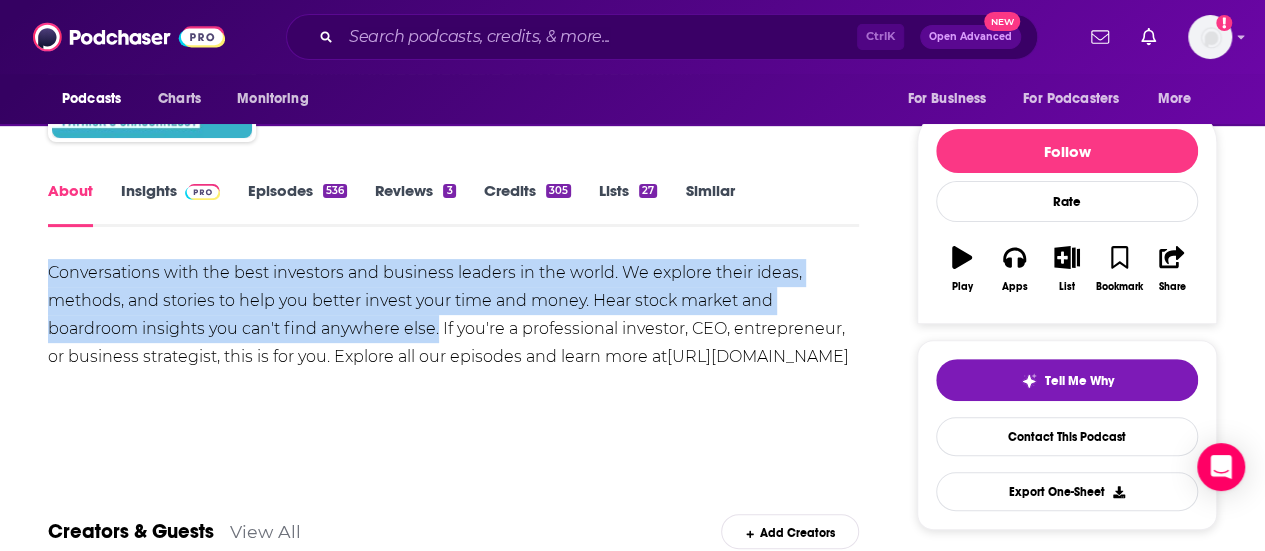 drag, startPoint x: 42, startPoint y: 269, endPoint x: 435, endPoint y: 338, distance: 399.0113 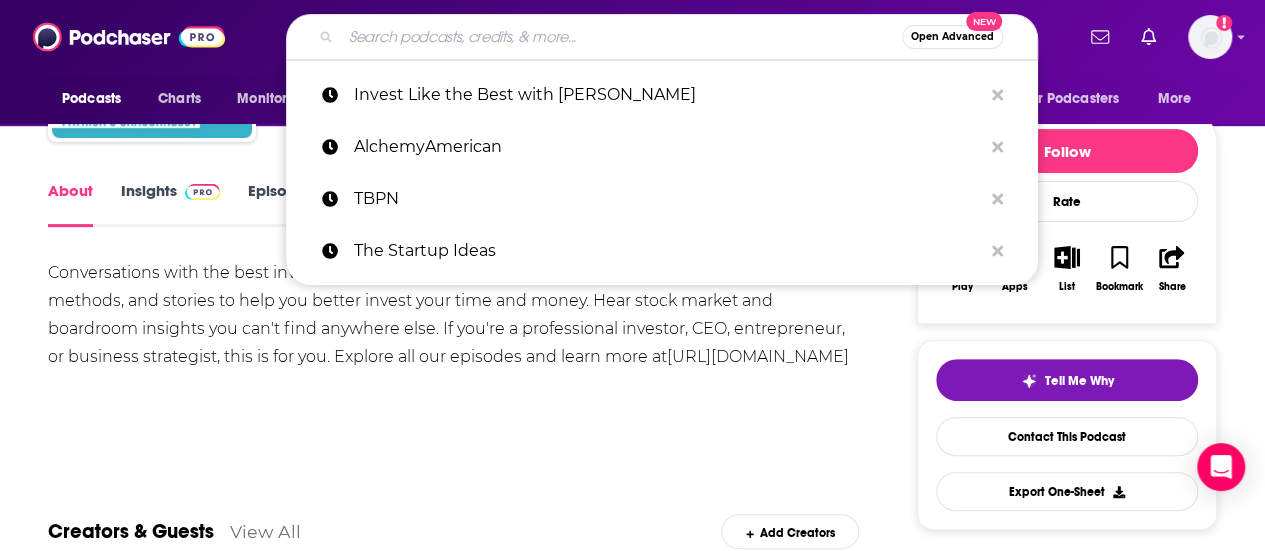 click at bounding box center (621, 37) 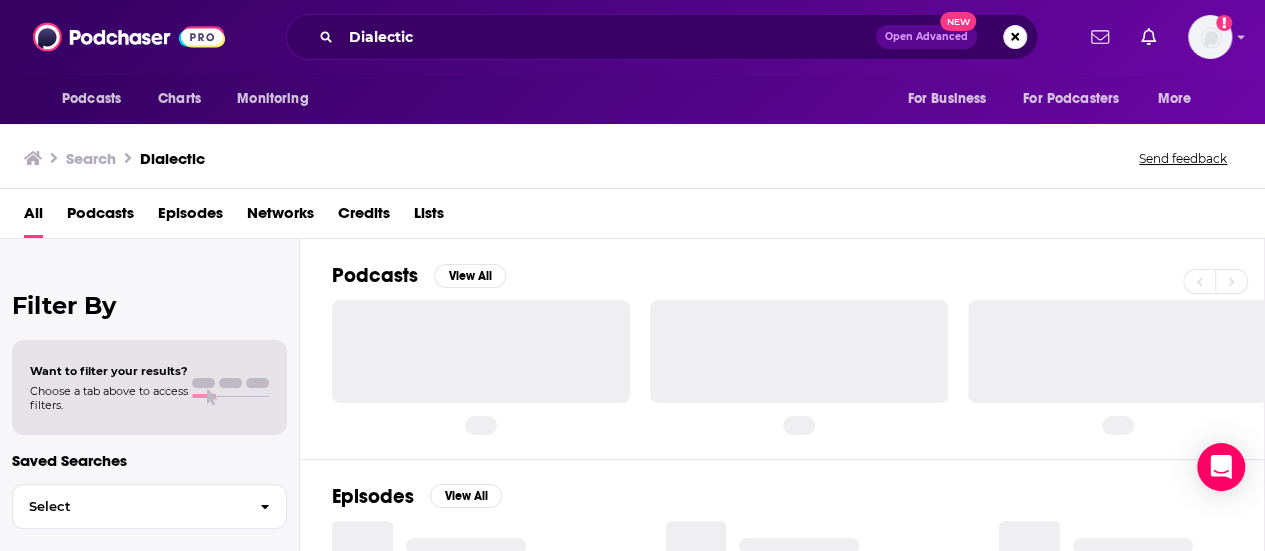 scroll, scrollTop: 0, scrollLeft: 0, axis: both 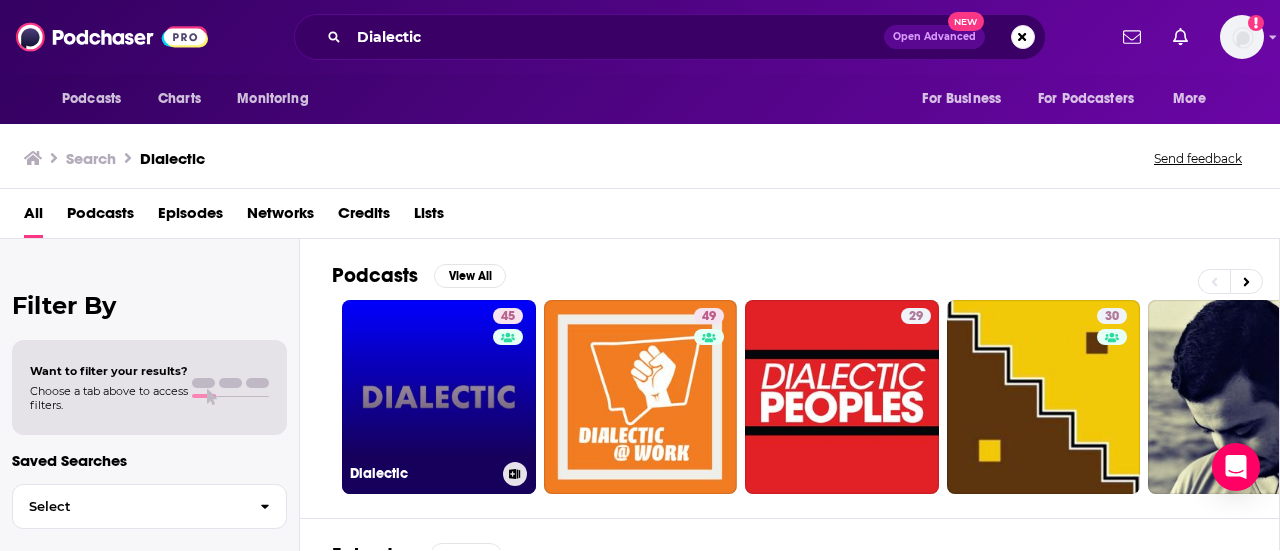 click on "45 Dialectic" at bounding box center (439, 397) 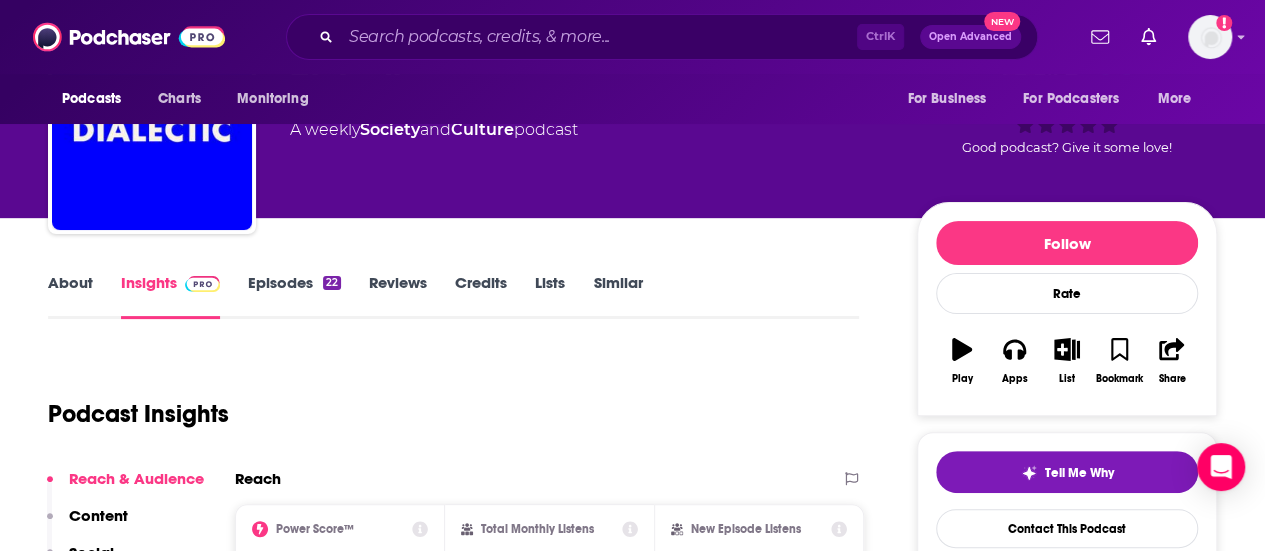 scroll, scrollTop: 200, scrollLeft: 0, axis: vertical 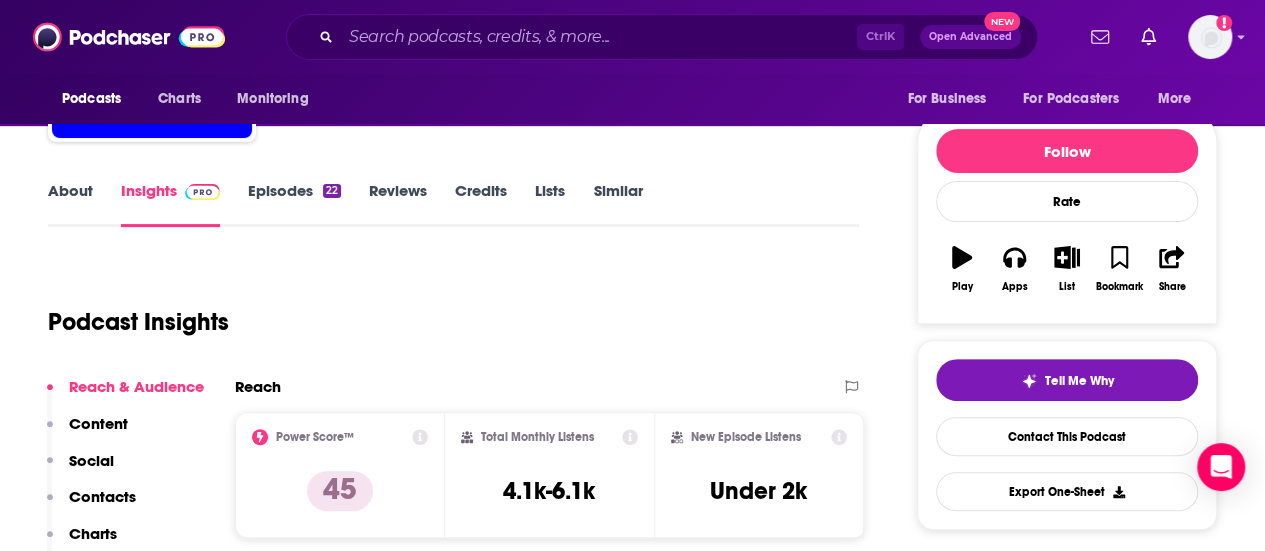 click on "About Insights Episodes 22 Reviews Credits Lists Similar Podcast Insights Reach & Audience Content Social Contacts Charts Sponsors Details Similar Contact Podcast Open Website  Reach Power Score™ 45 Total Monthly Listens 4.1k-6.1k New Episode Listens Under 2k Export One-Sheet Audience Demographics Gender [DEMOGRAPHIC_DATA] Age [DEMOGRAPHIC_DATA] yo Parental Status Mixed Countries 1 [GEOGRAPHIC_DATA] 2 [GEOGRAPHIC_DATA] 3 [GEOGRAPHIC_DATA] 4 [GEOGRAPHIC_DATA] 5 [GEOGRAPHIC_DATA] Education Level Mostly  Higher Education Content Political Skew Not Available Socials This podcast does not have social handles yet. Contacts   RSS   Podcast Email [PERSON_NAME] [PERSON_NAME] [EMAIL_ADDRESS][DOMAIN_NAME] [EMAIL_ADDRESS][DOMAIN_NAME] That's all there is! Charts All Charts All Categories All Countries 129 Society Culture   Malawi Apple Show History 200 Society Culture   [GEOGRAPHIC_DATA] Apple Show History Recent Sponsors of  Dialectic Beta Add to We do not have sponsor history for this podcast yet or there are no sponsors. Podcast Details Podcast Status Active Release Period Weekly Explicit No First Episode [DATE] 22" at bounding box center (632, 4958) 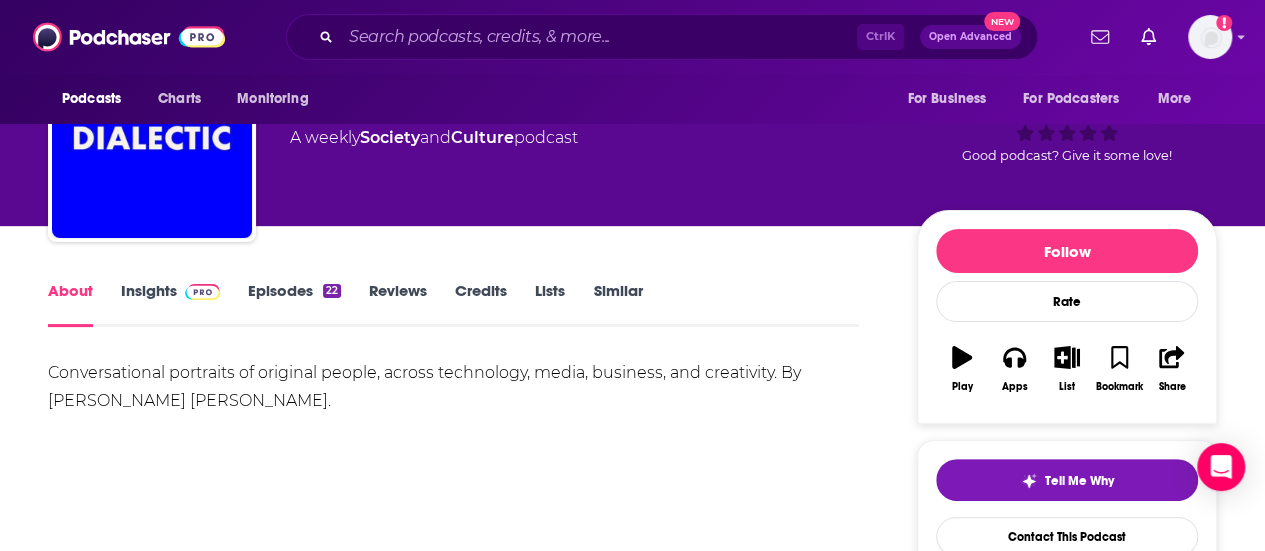 scroll, scrollTop: 200, scrollLeft: 0, axis: vertical 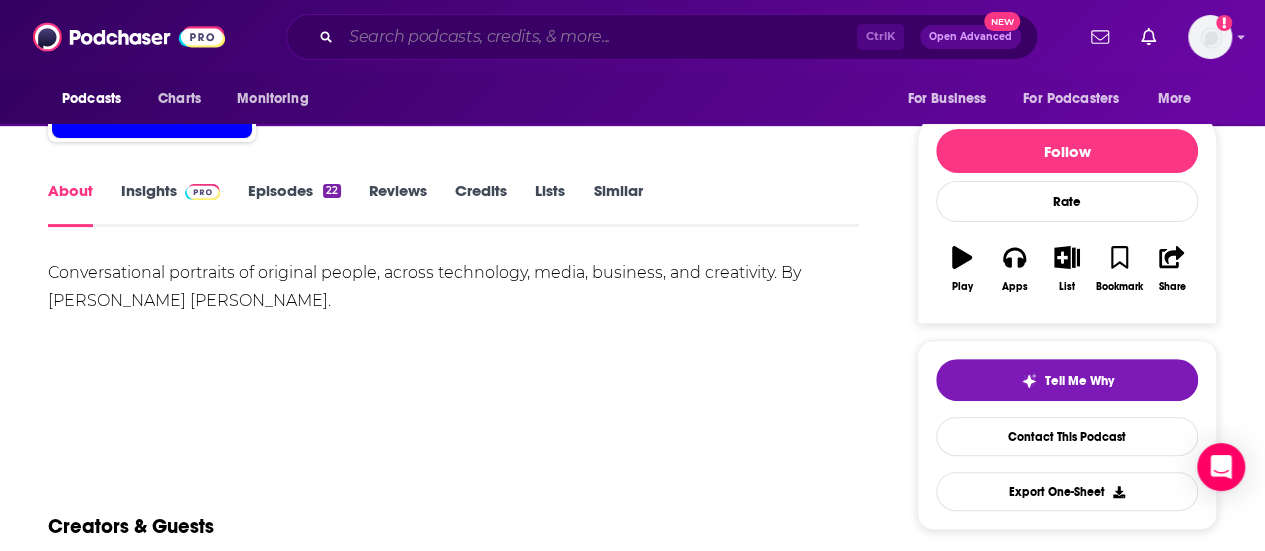 click at bounding box center [599, 37] 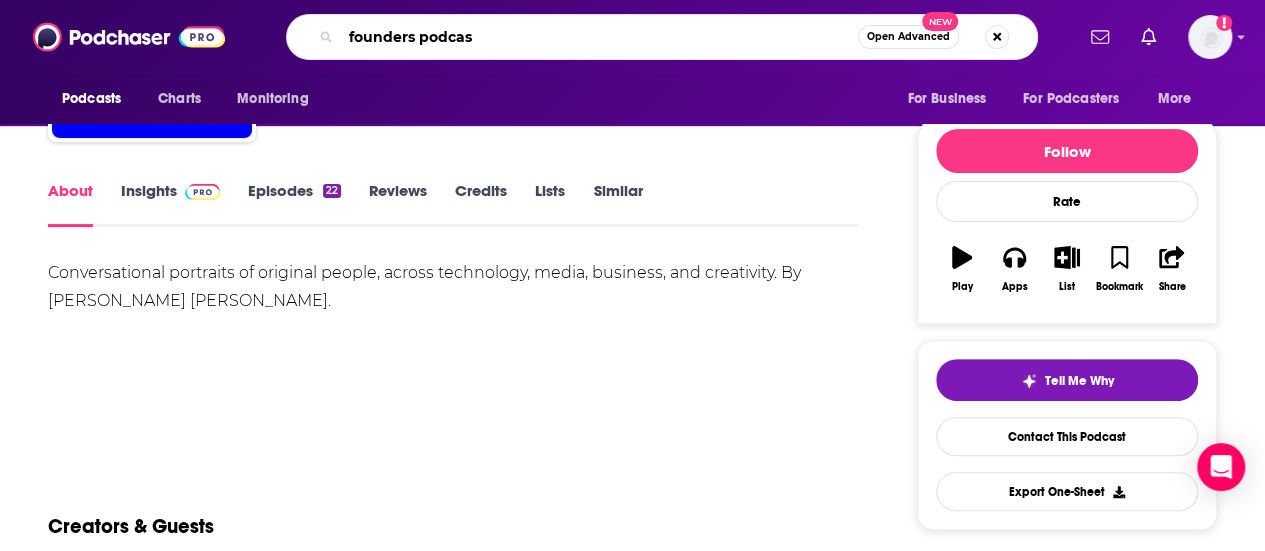 type on "founders podcast" 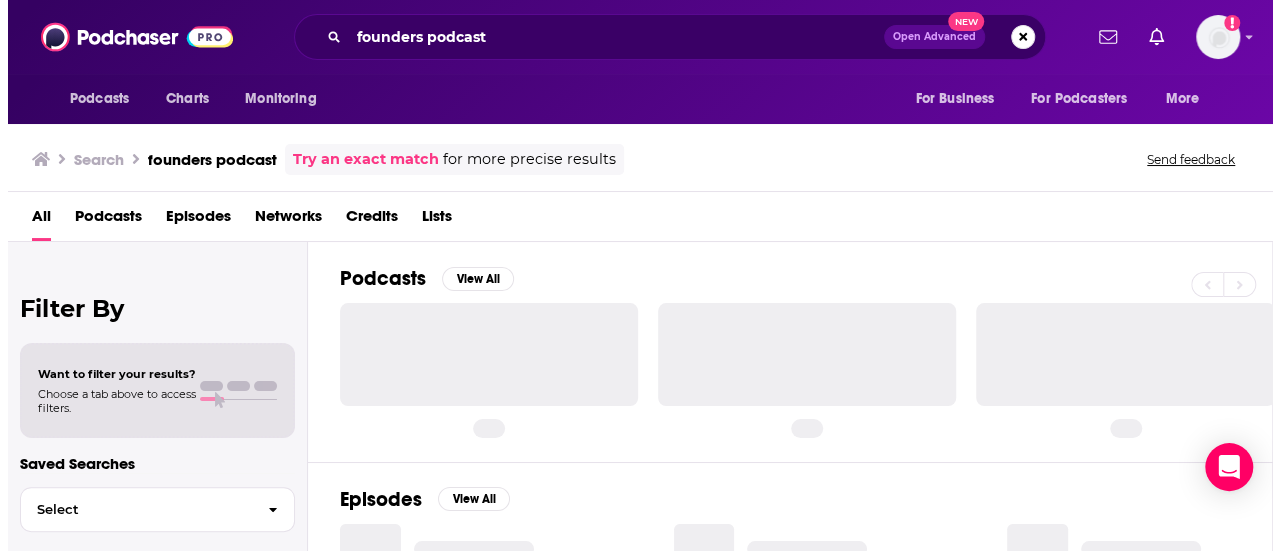 scroll, scrollTop: 0, scrollLeft: 0, axis: both 